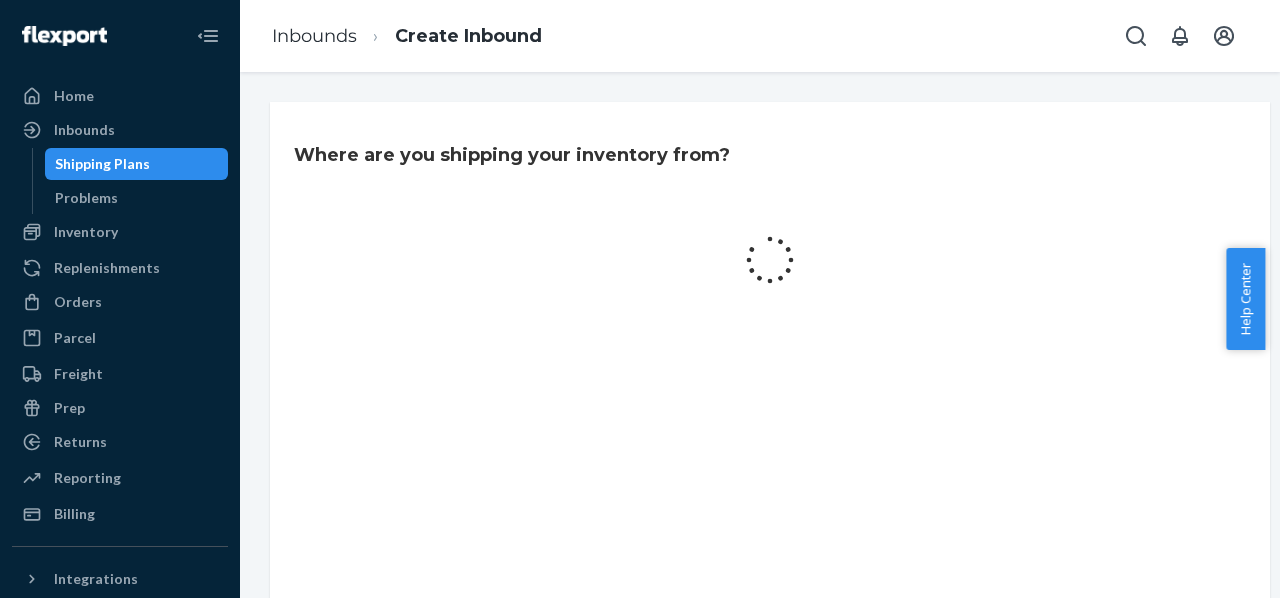 scroll, scrollTop: 0, scrollLeft: 0, axis: both 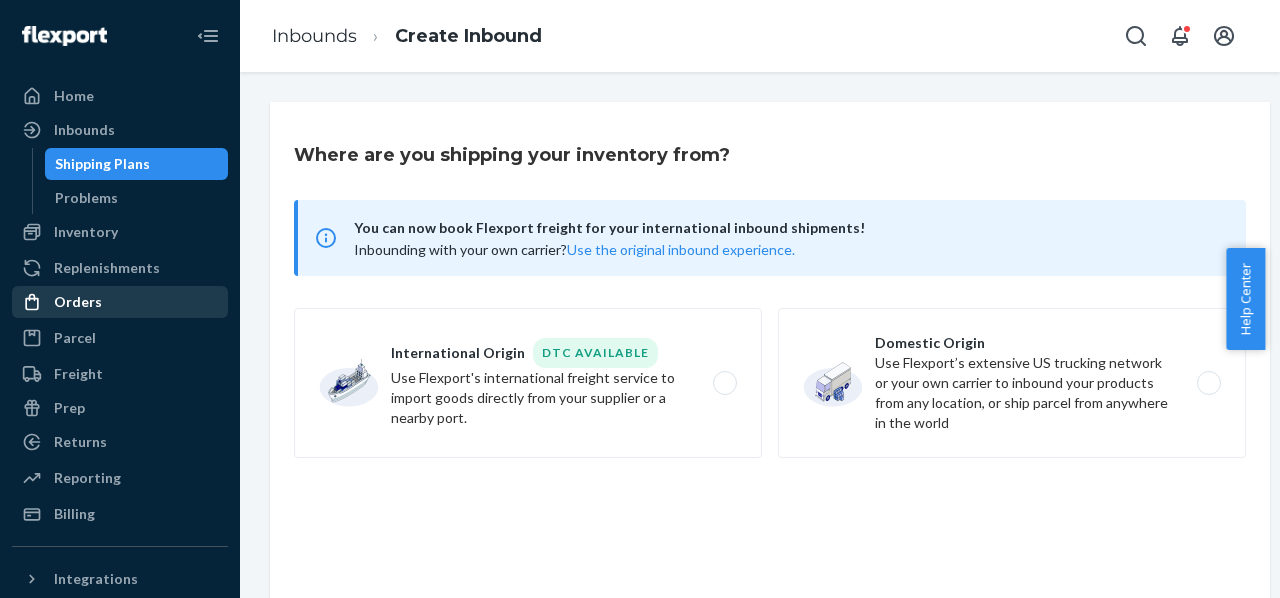 click on "Orders" at bounding box center (120, 302) 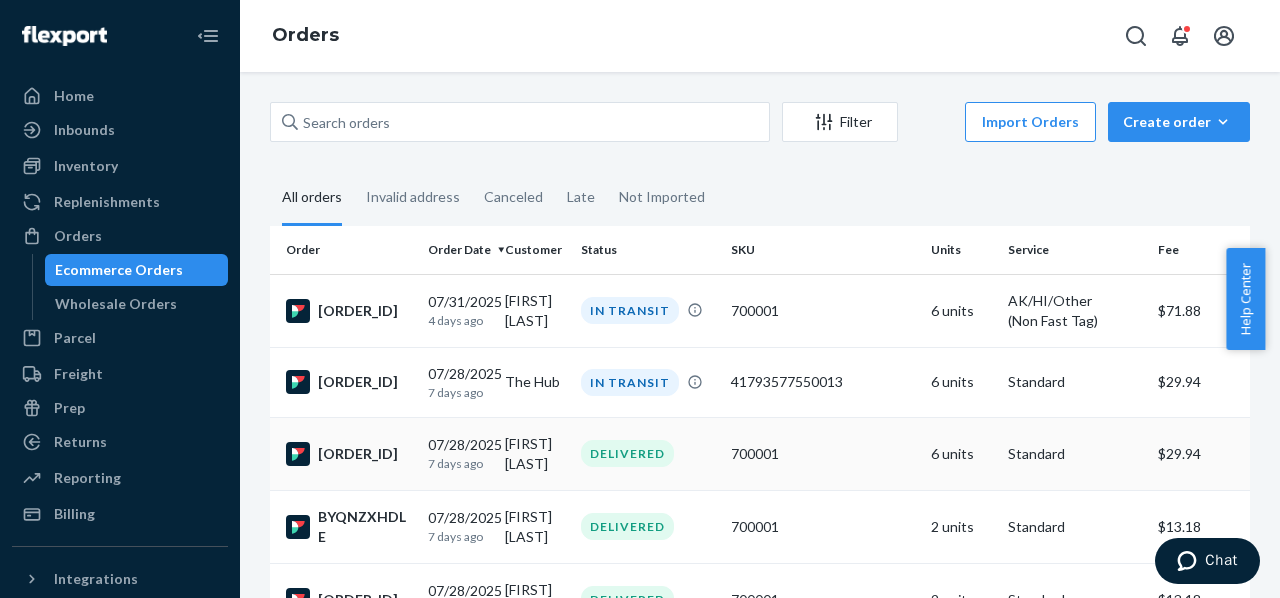 scroll, scrollTop: 0, scrollLeft: 11, axis: horizontal 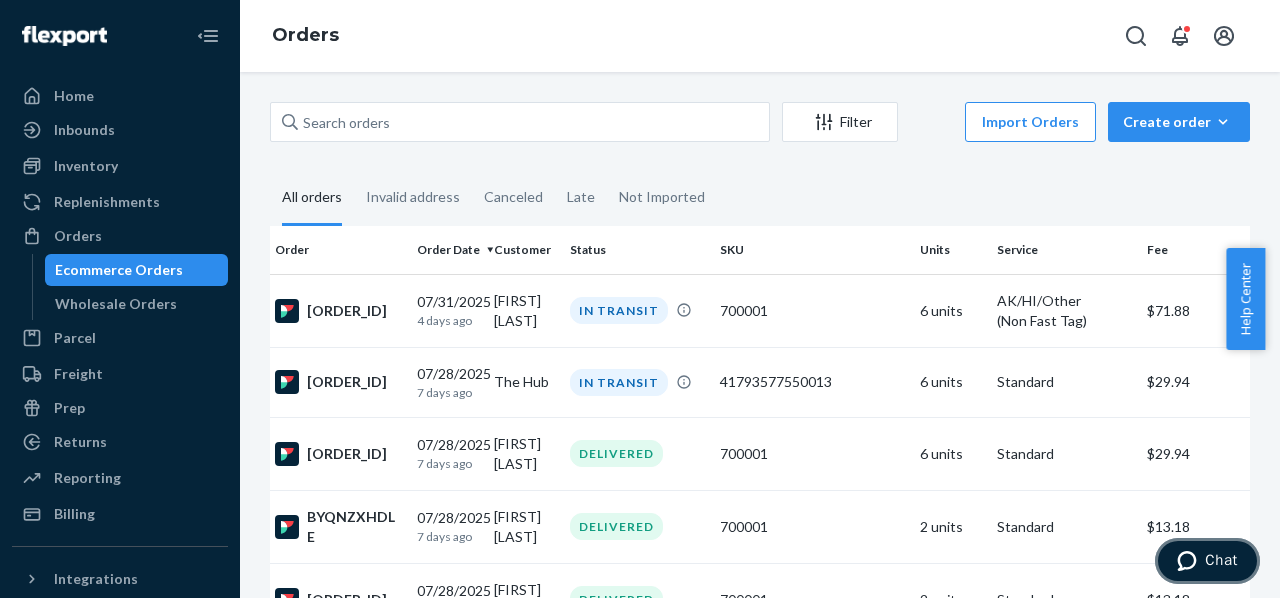 click on "Chat" at bounding box center (1207, 561) 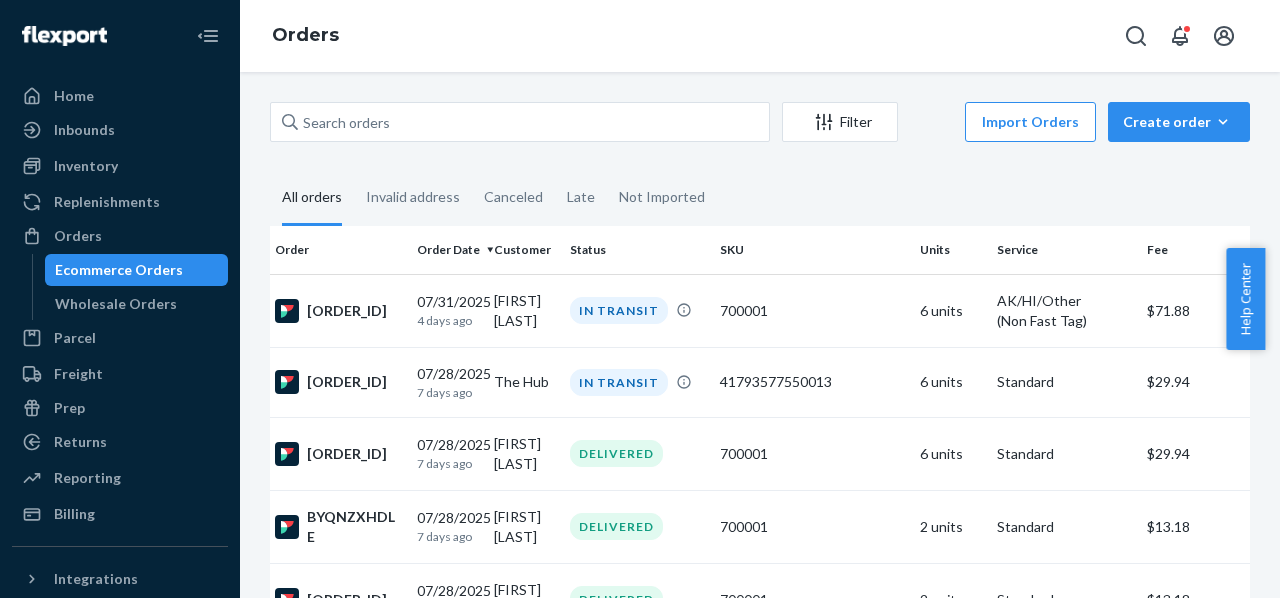 scroll, scrollTop: 0, scrollLeft: 0, axis: both 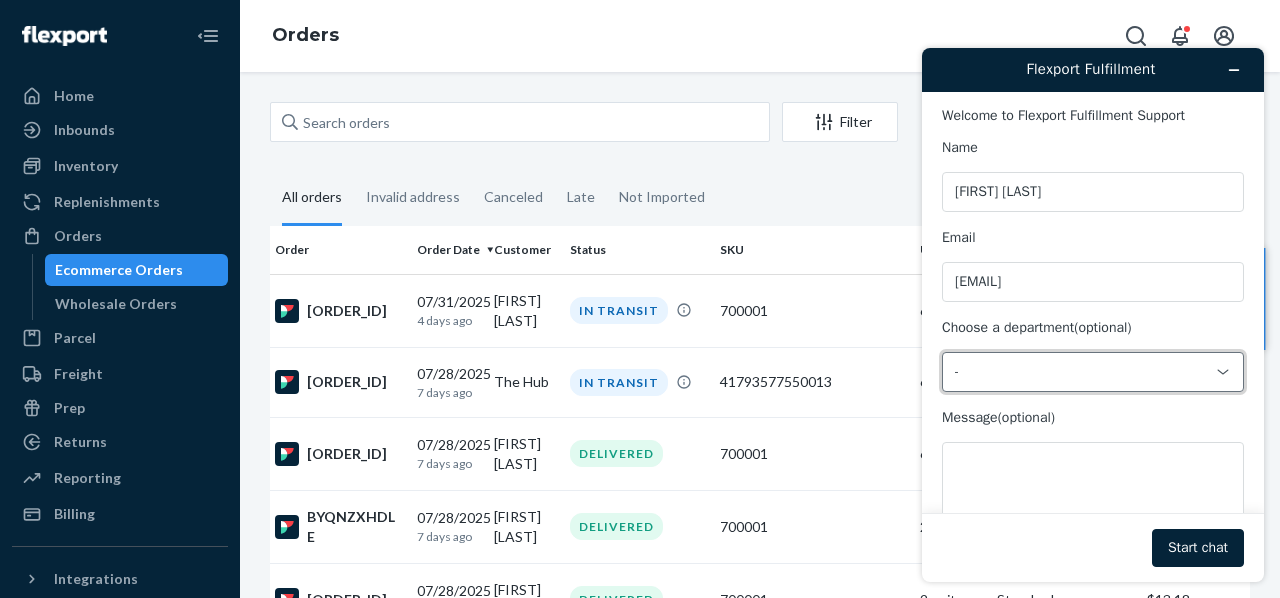 click on "-" at bounding box center [1081, 372] 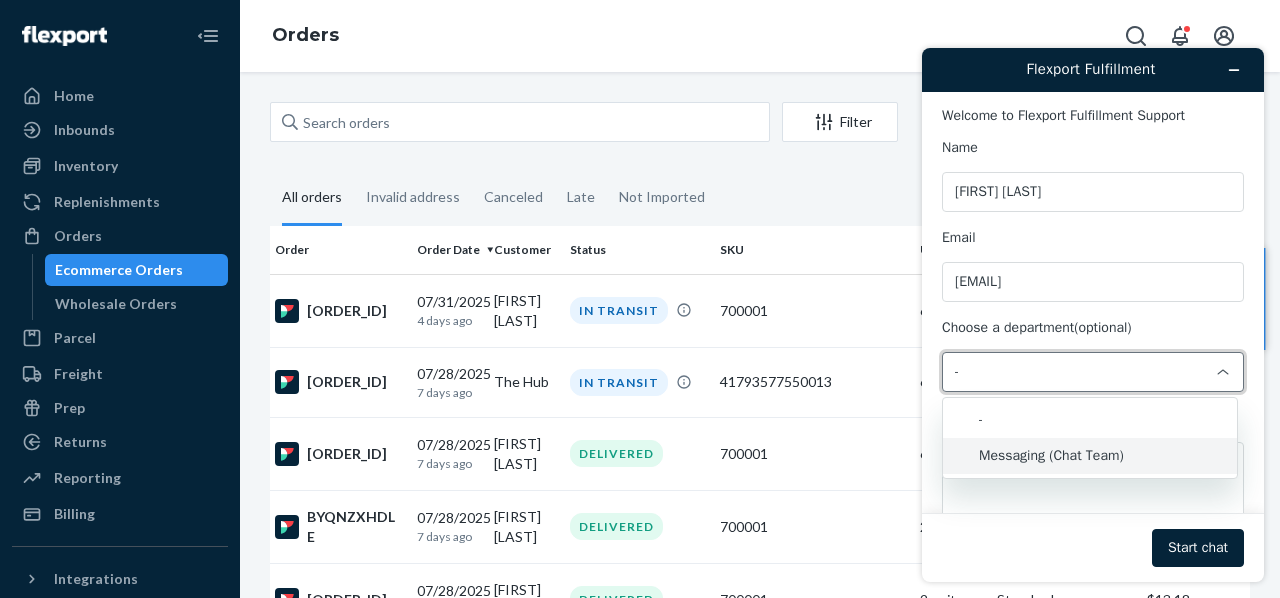 click on "Messaging (Chat Team)" at bounding box center [1090, 456] 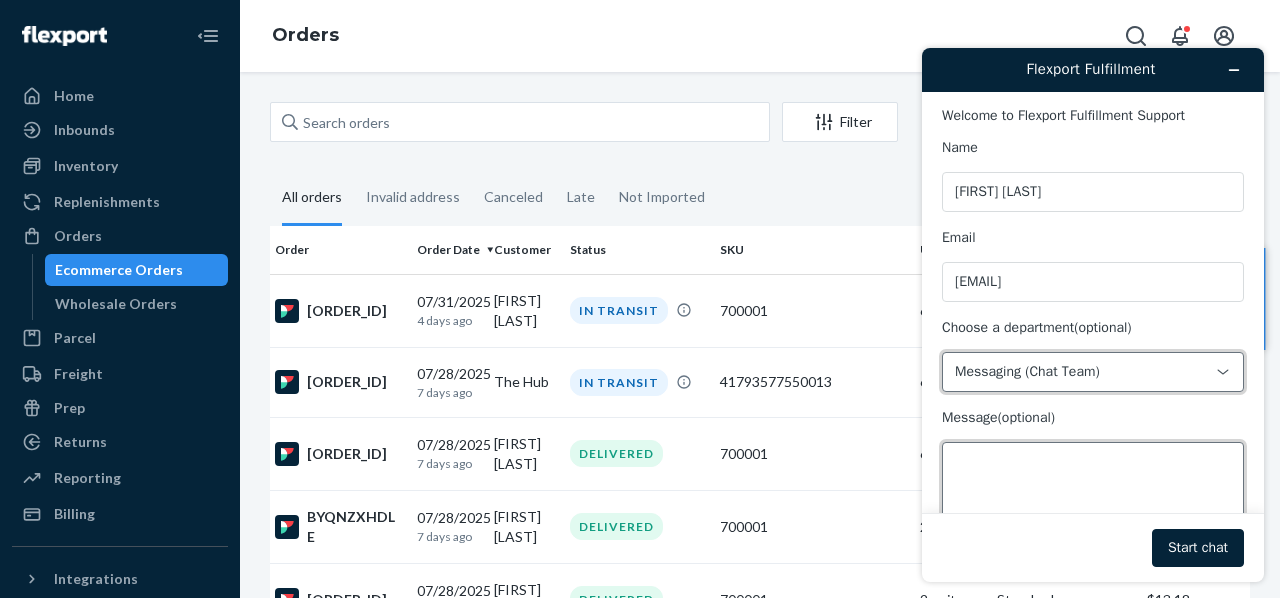 click on "Message  (optional)" at bounding box center (1093, 498) 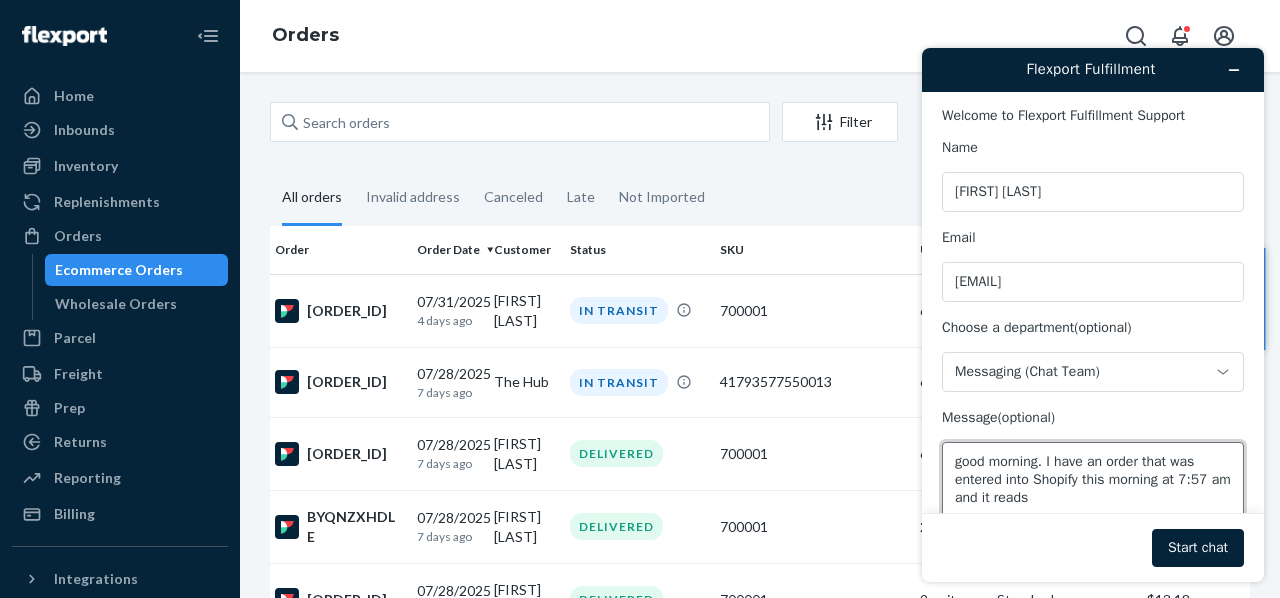paste on "Waiting for Flexport to accept
Updates from Flexport will display once Flexport has accepted your fulfillment request." 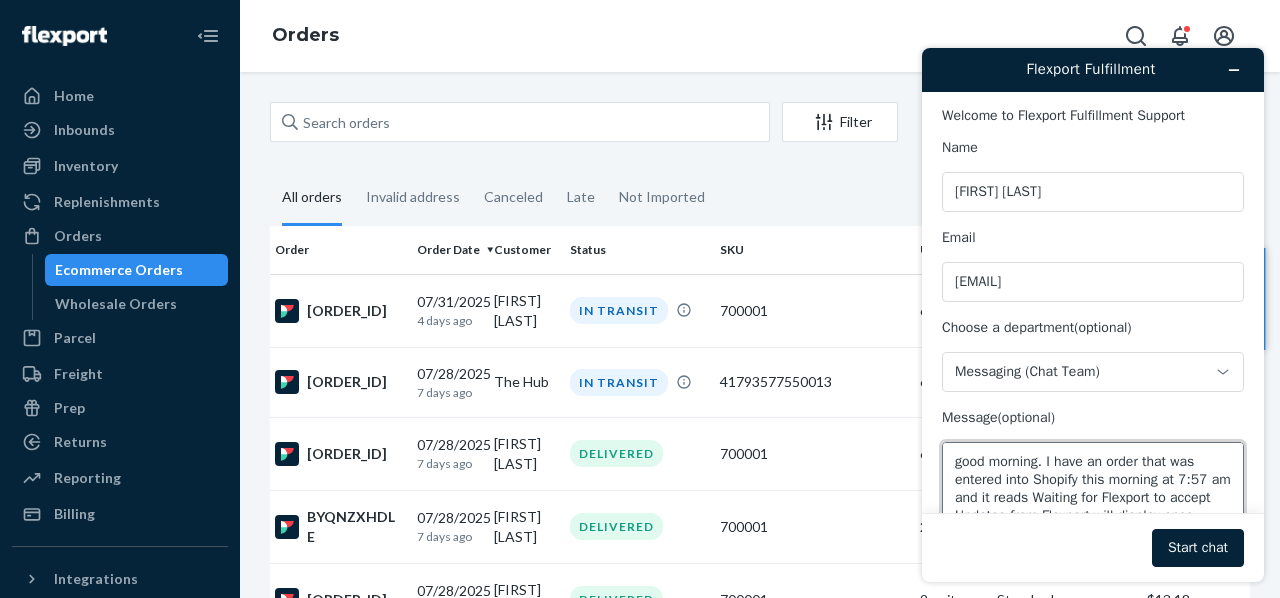 scroll, scrollTop: 26, scrollLeft: 0, axis: vertical 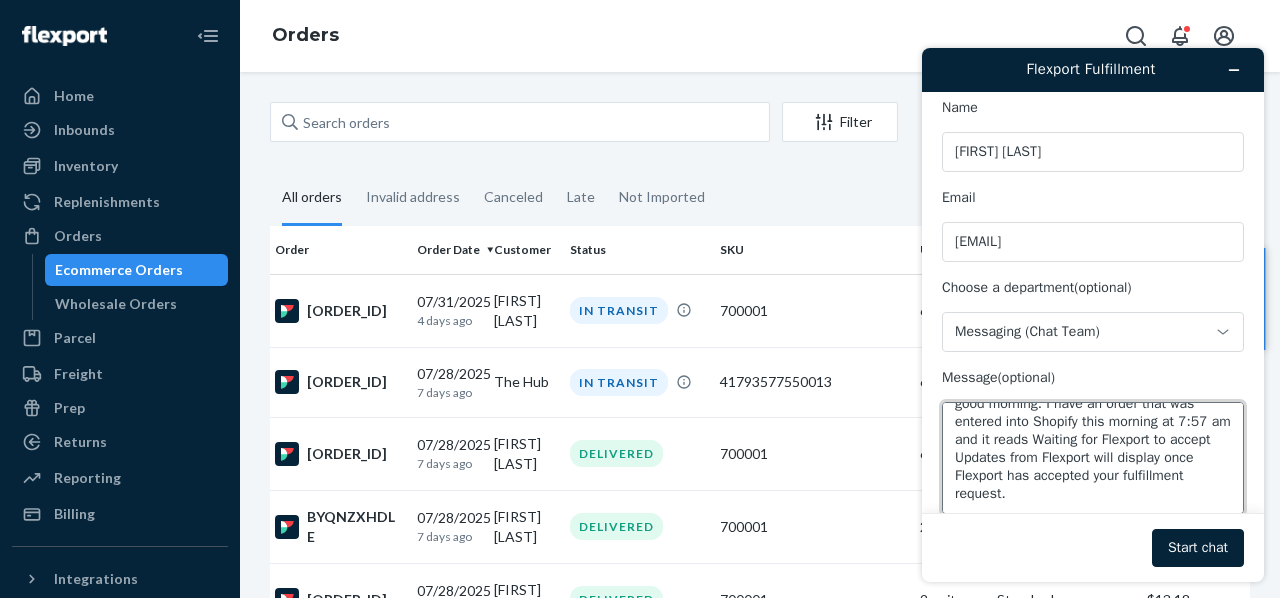 click on "good morning. I have an order that was entered into Shopify this morning at 7:57 am and it reads Waiting for Flexport to accept
Updates from Flexport will display once Flexport has accepted your fulfillment request." at bounding box center (1093, 458) 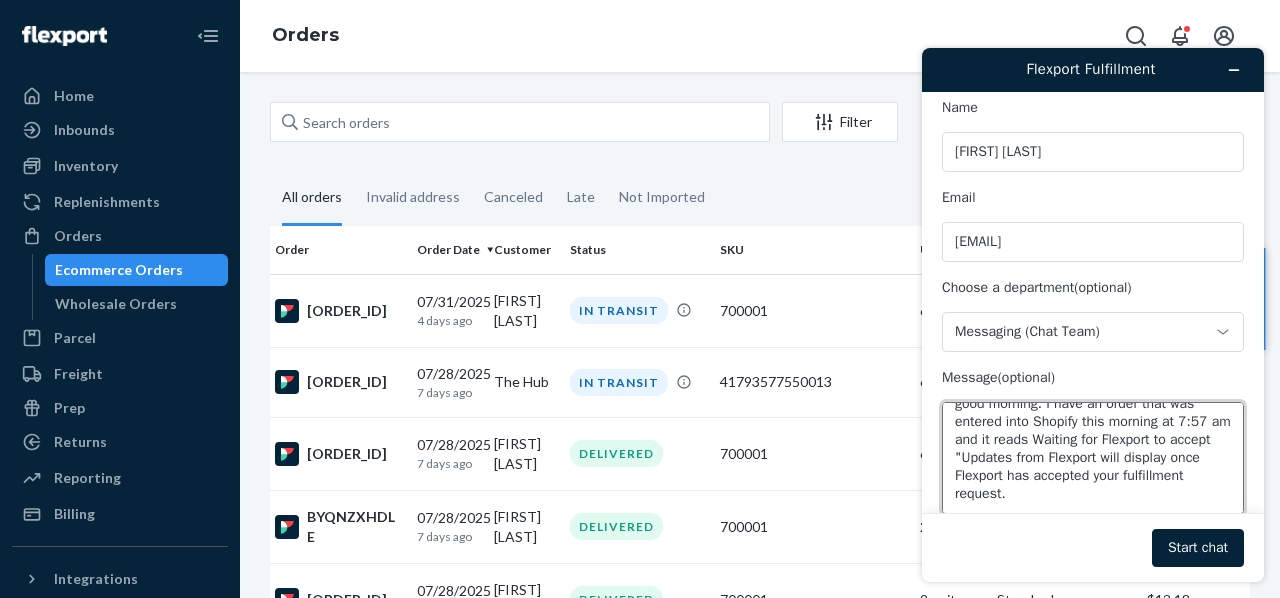 click on "good morning. I have an order that was entered into Shopify this morning at 7:57 am and it reads Waiting for Flexport to accept
"Updates from Flexport will display once Flexport has accepted your fulfillment request." at bounding box center (1093, 458) 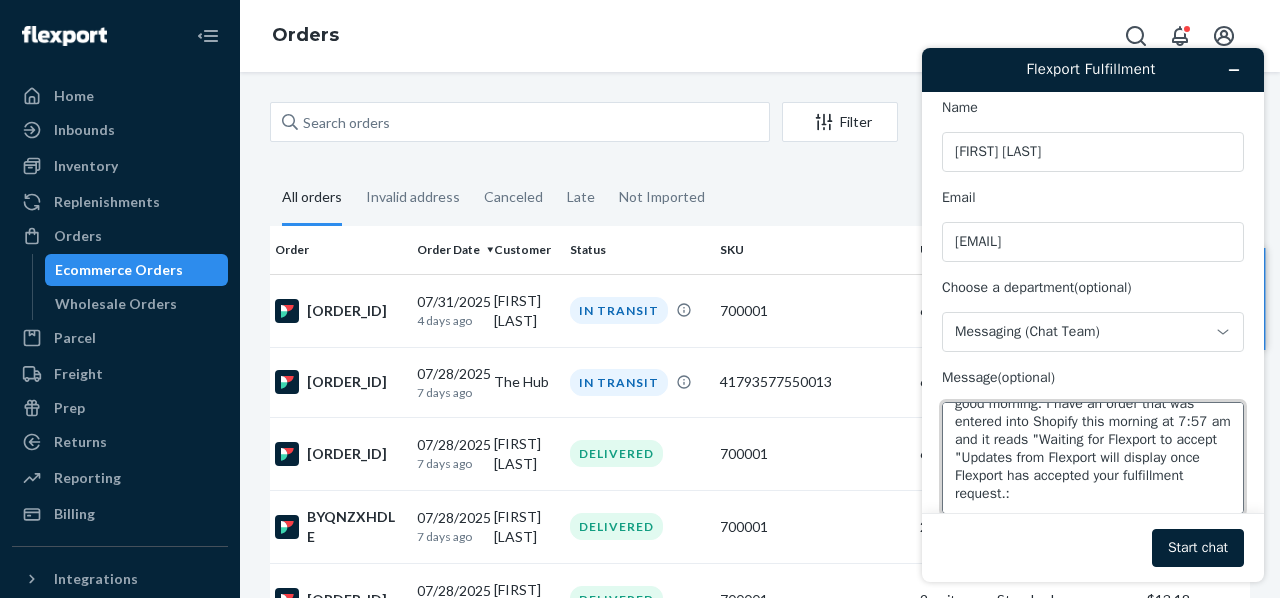 click on "good morning. I have an order that was entered into Shopify this morning at 7:57 am and it reads "Waiting for Flexport to accept
"Updates from Flexport will display once Flexport has accepted your fulfillment request.:" at bounding box center [1093, 458] 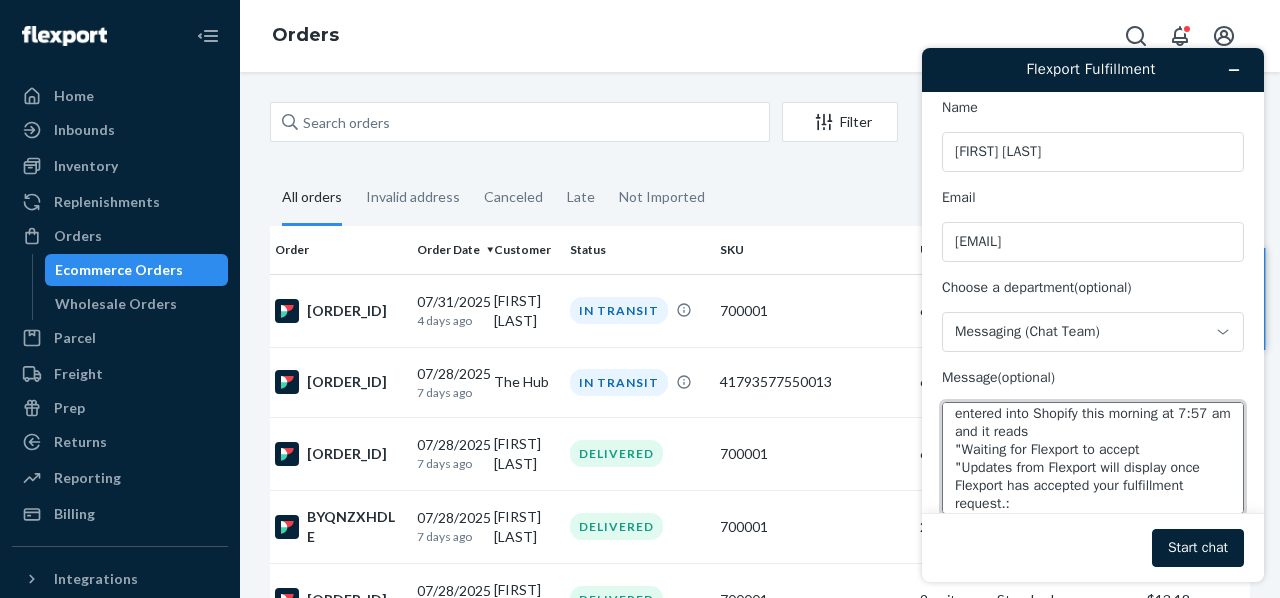 scroll, scrollTop: 36, scrollLeft: 0, axis: vertical 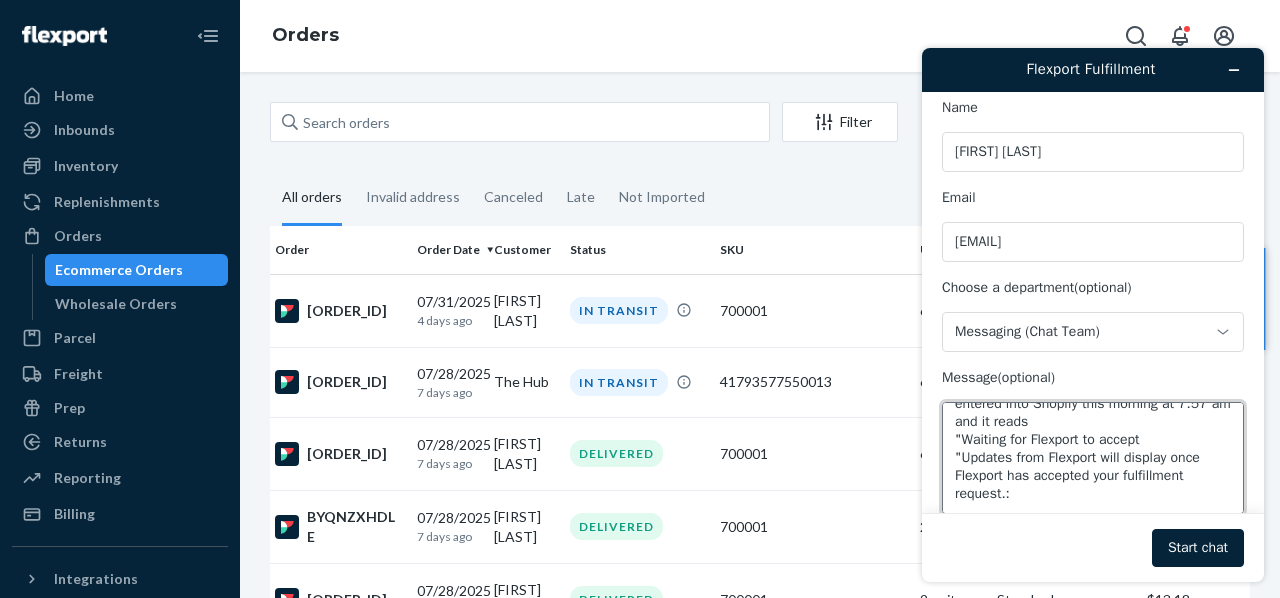 click on "good morning. I have an order that was entered into Shopify this morning at 7:57 am and it reads
"Waiting for Flexport to accept
"Updates from Flexport will display once Flexport has accepted your fulfillment request.:" at bounding box center [1093, 458] 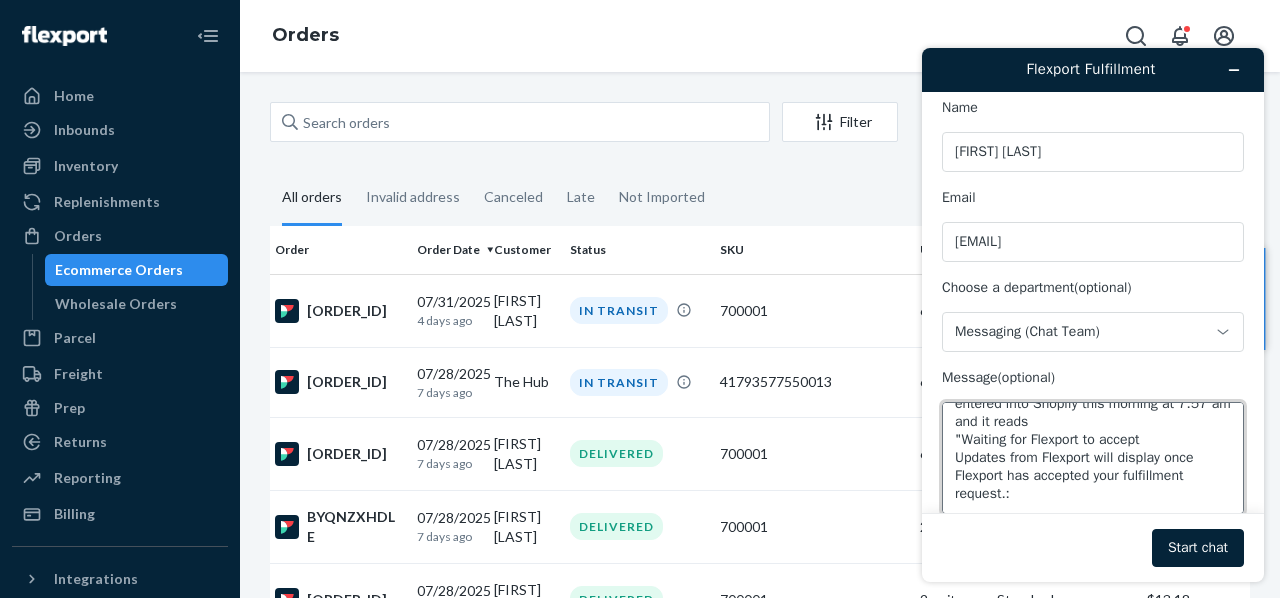 click on "good morning. I have an order that was entered into Shopify this morning at 7:57 am and it reads
"Waiting for Flexport to accept
Updates from Flexport will display once Flexport has accepted your fulfillment request.:" at bounding box center [1093, 458] 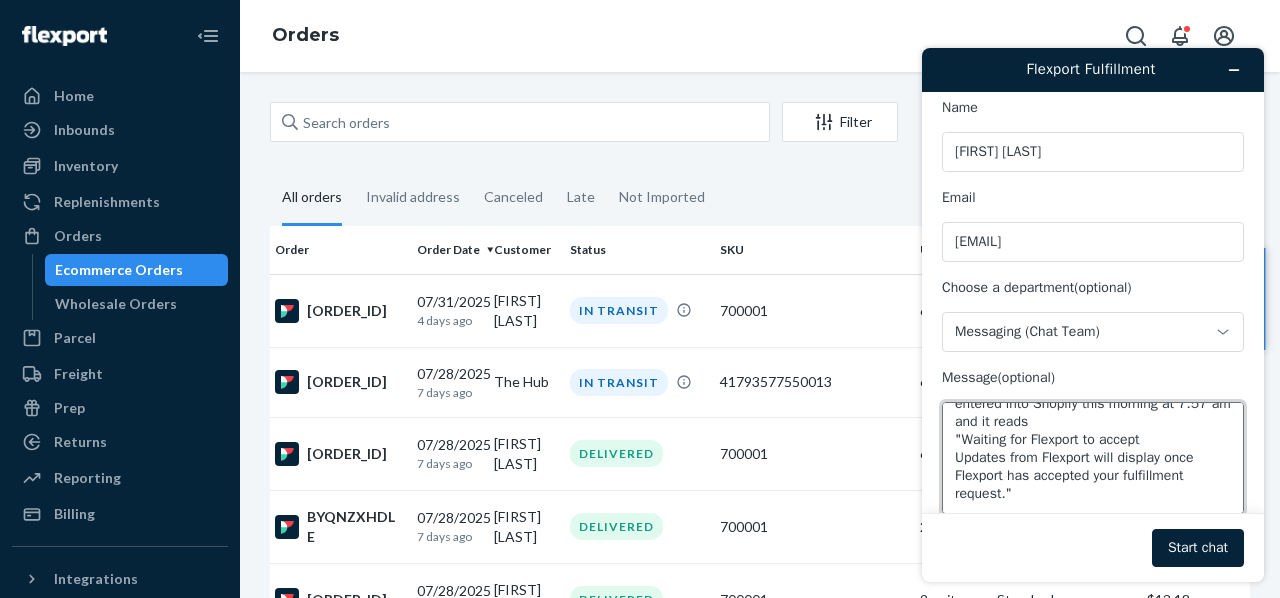 scroll, scrollTop: 54, scrollLeft: 0, axis: vertical 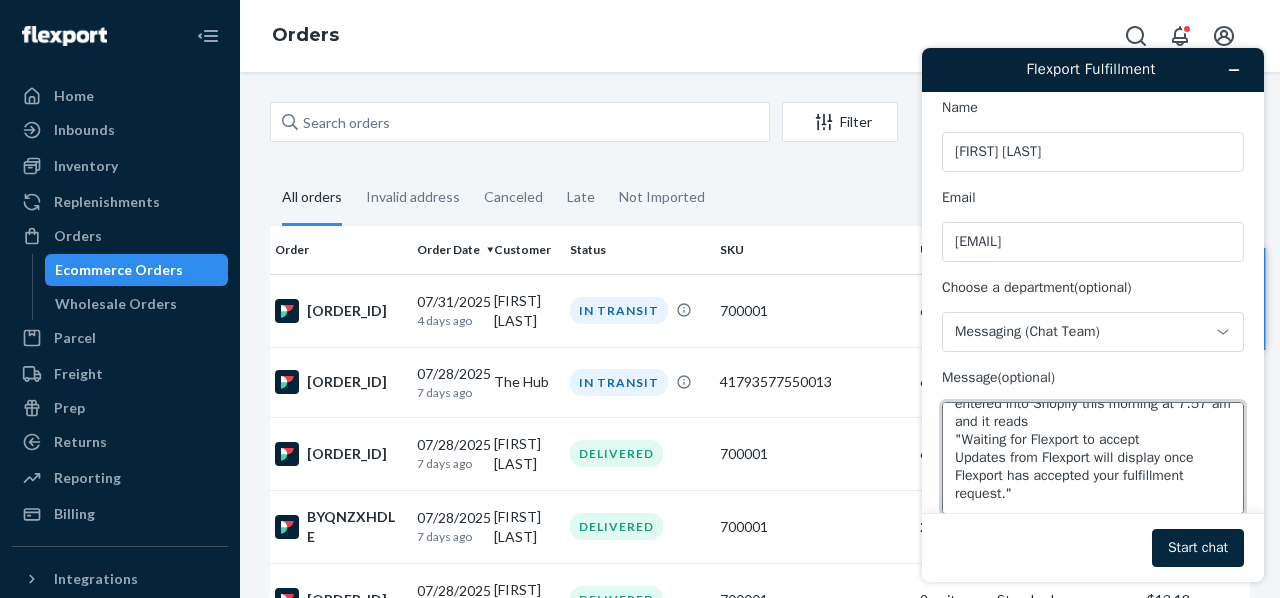 type on "good morning. I have an order that was entered into Shopify this morning at 7:57 am and it reads
"Waiting for Flexport to accept
Updates from Flexport will display once Flexport has accepted your fulfillment request."" 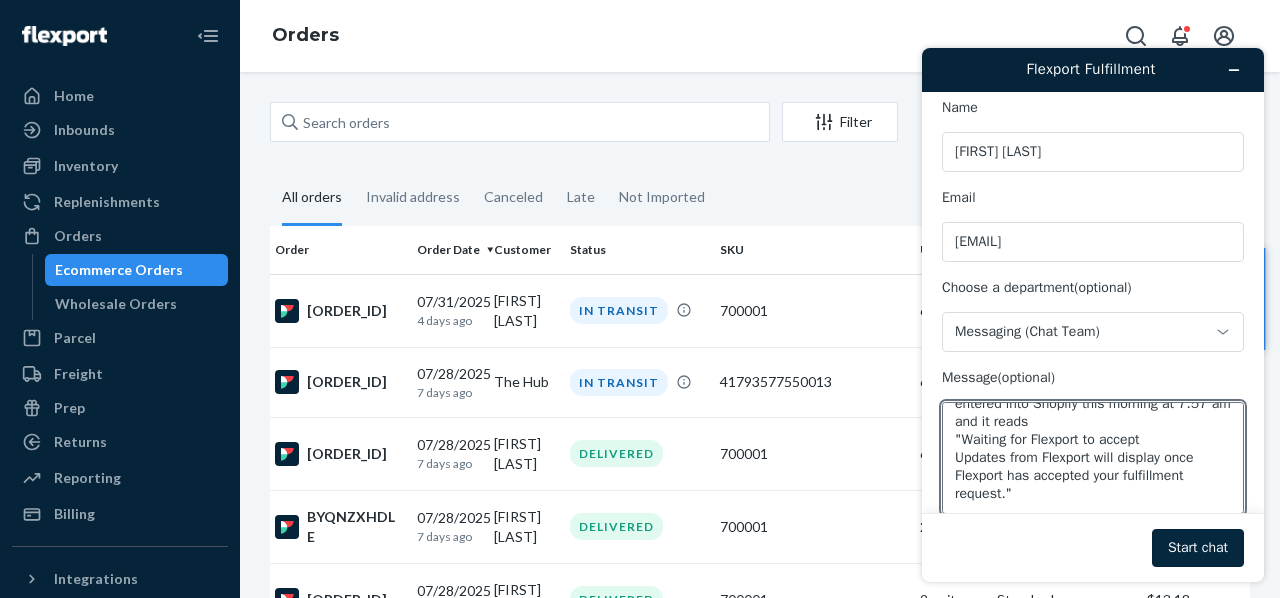 click on "Start chat" at bounding box center [1198, 548] 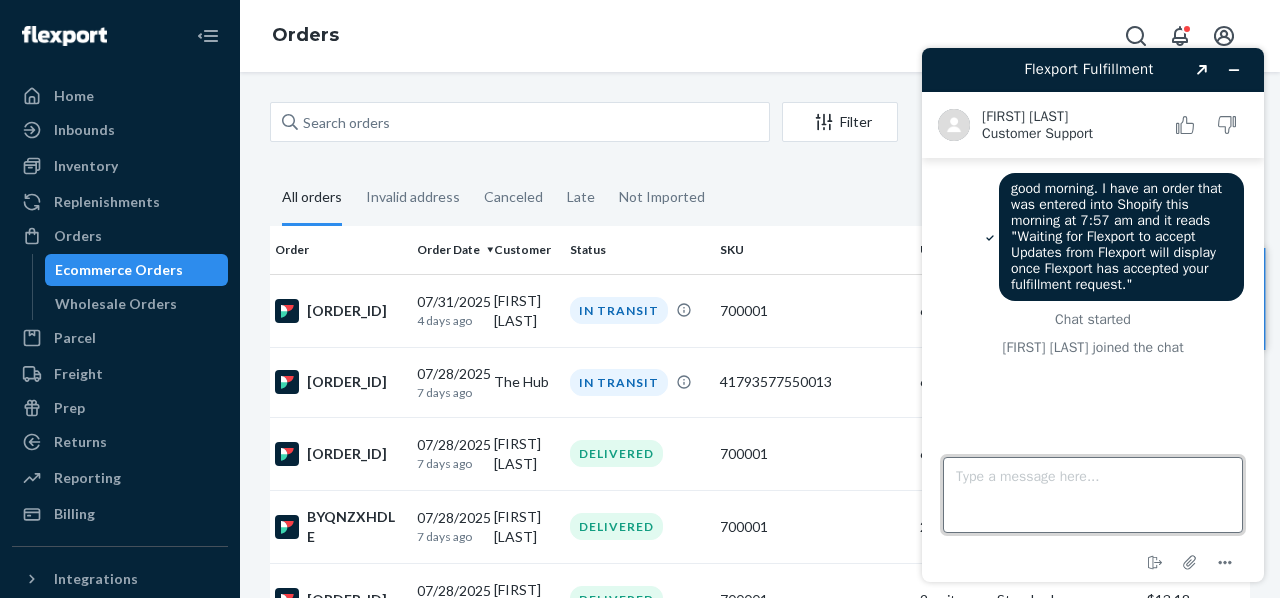 click on "Type a message here..." at bounding box center [1093, 495] 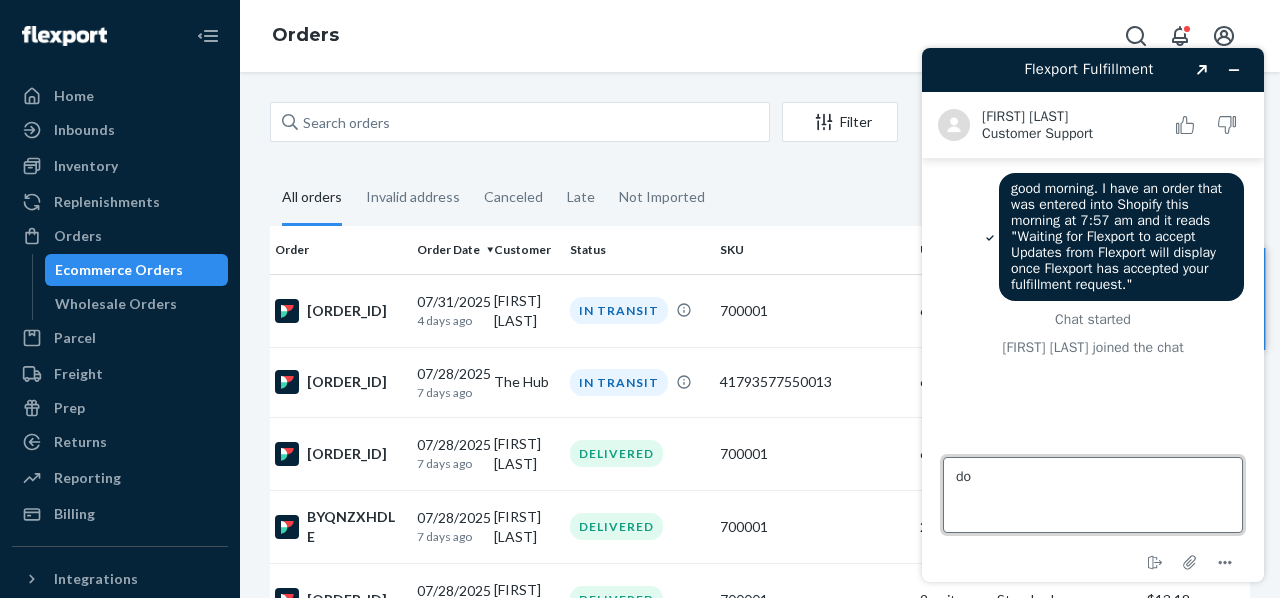 type on "d" 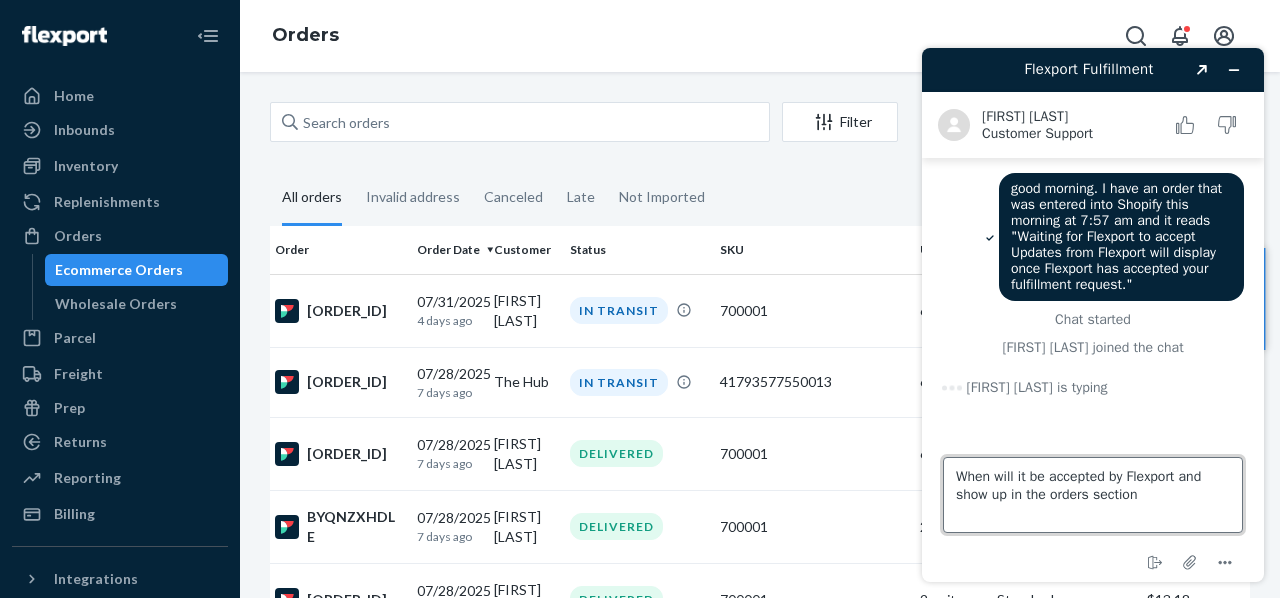 type on "When will it be accepted by Flexport and show up in the orders section?" 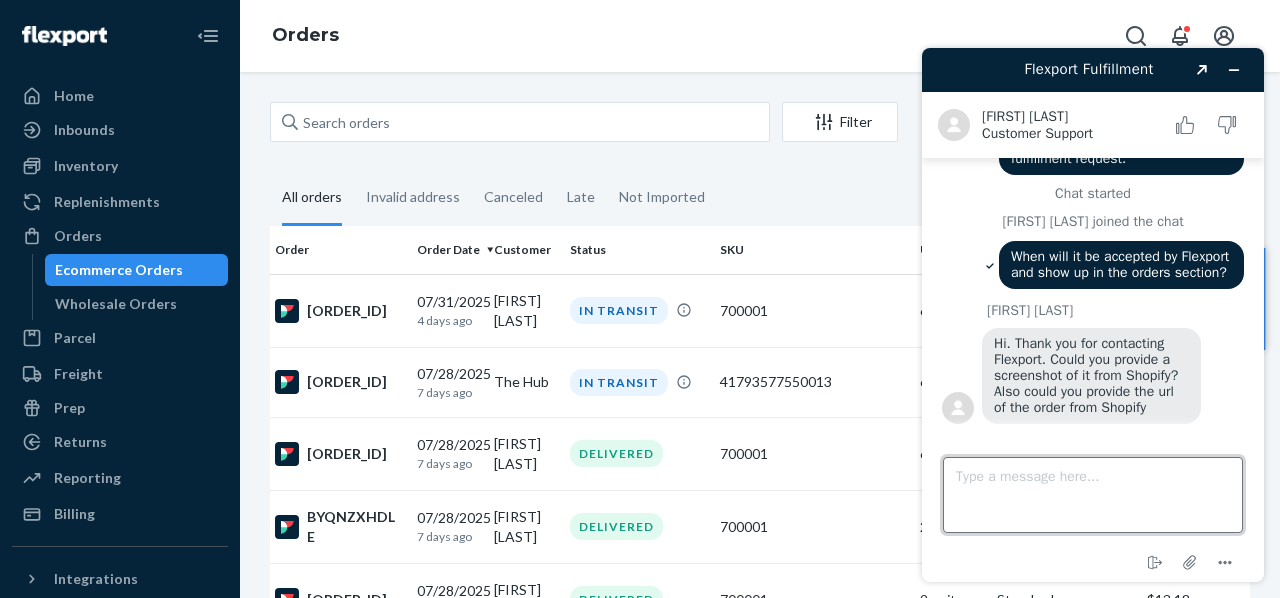 scroll, scrollTop: 143, scrollLeft: 0, axis: vertical 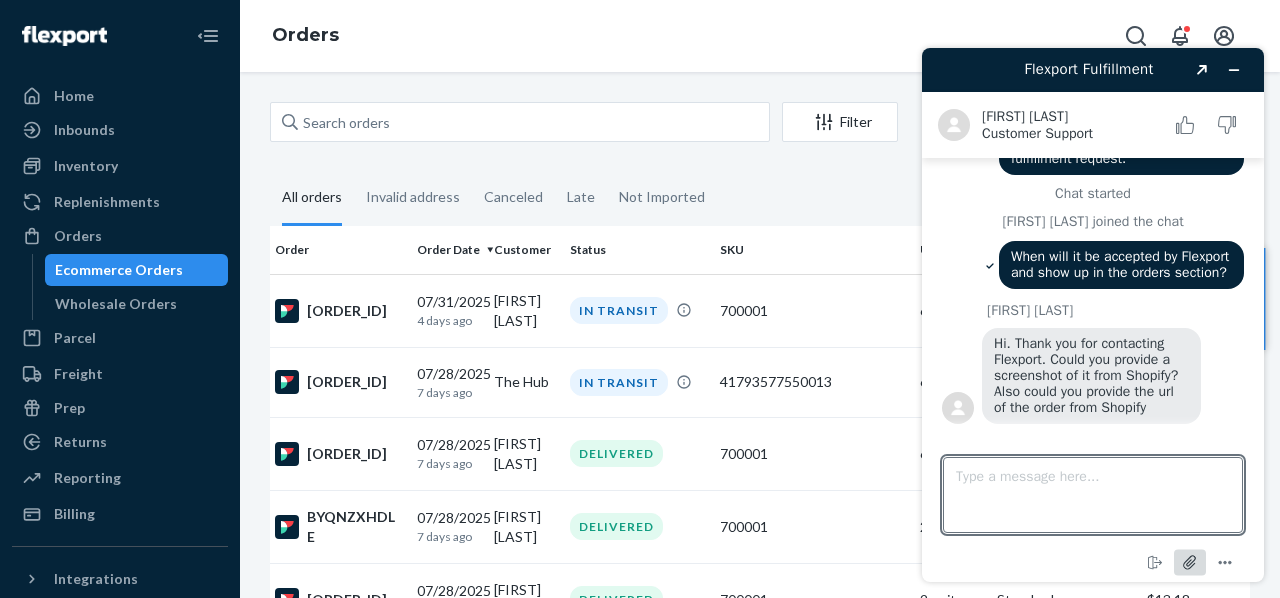 click 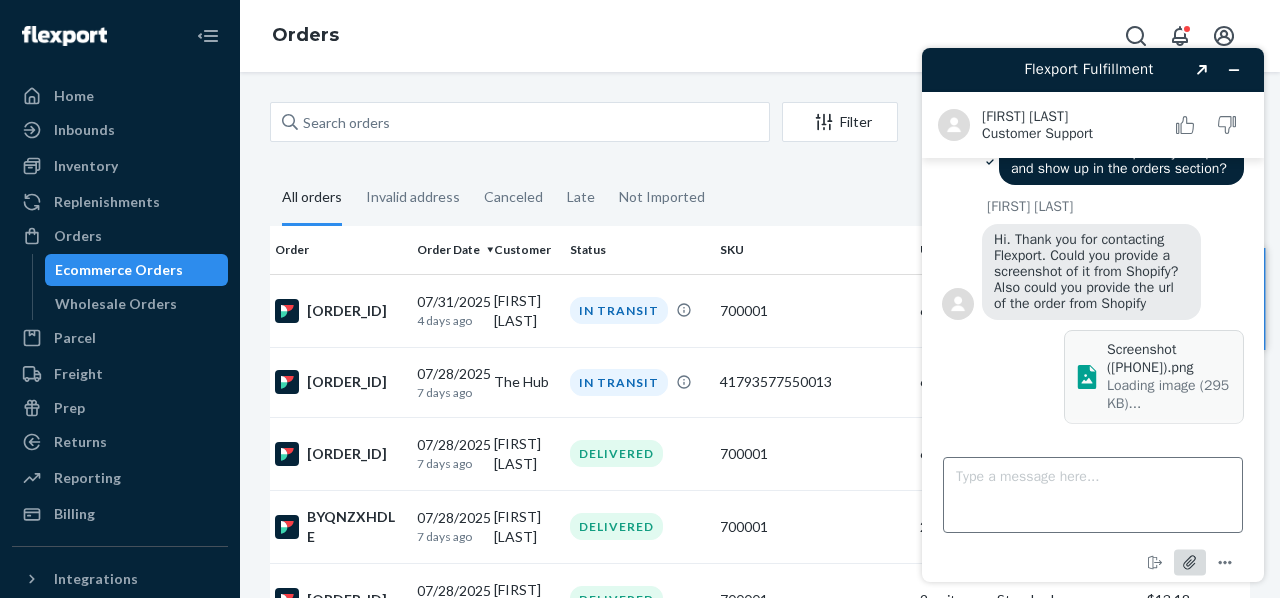 scroll, scrollTop: 266, scrollLeft: 0, axis: vertical 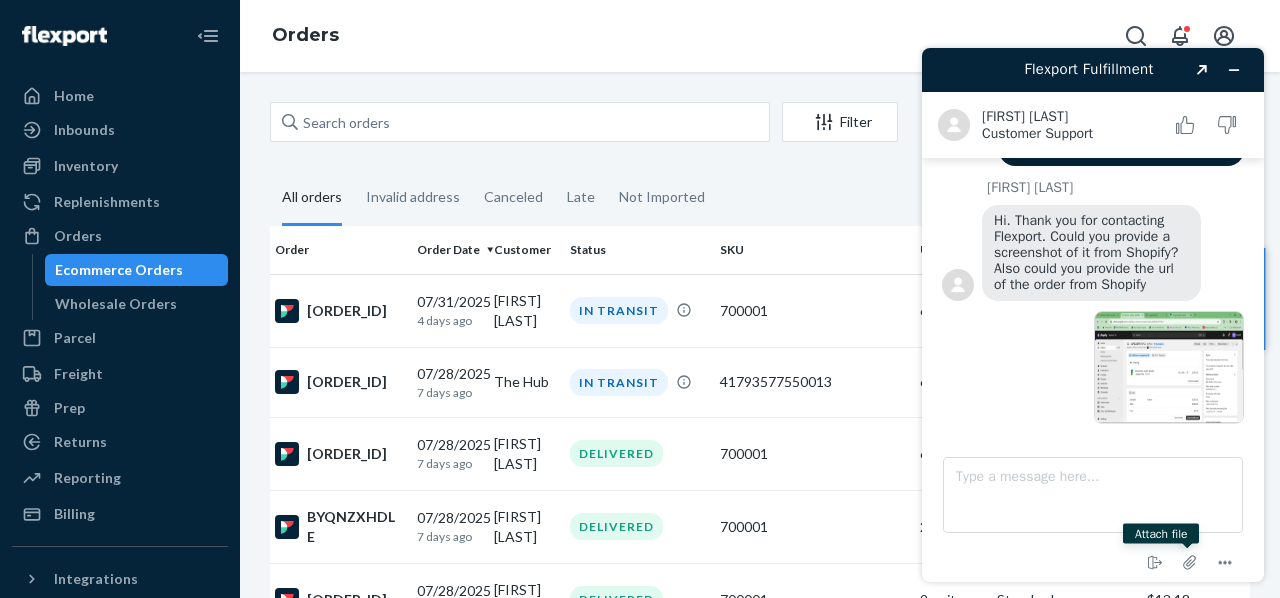 click at bounding box center (1093, 370) 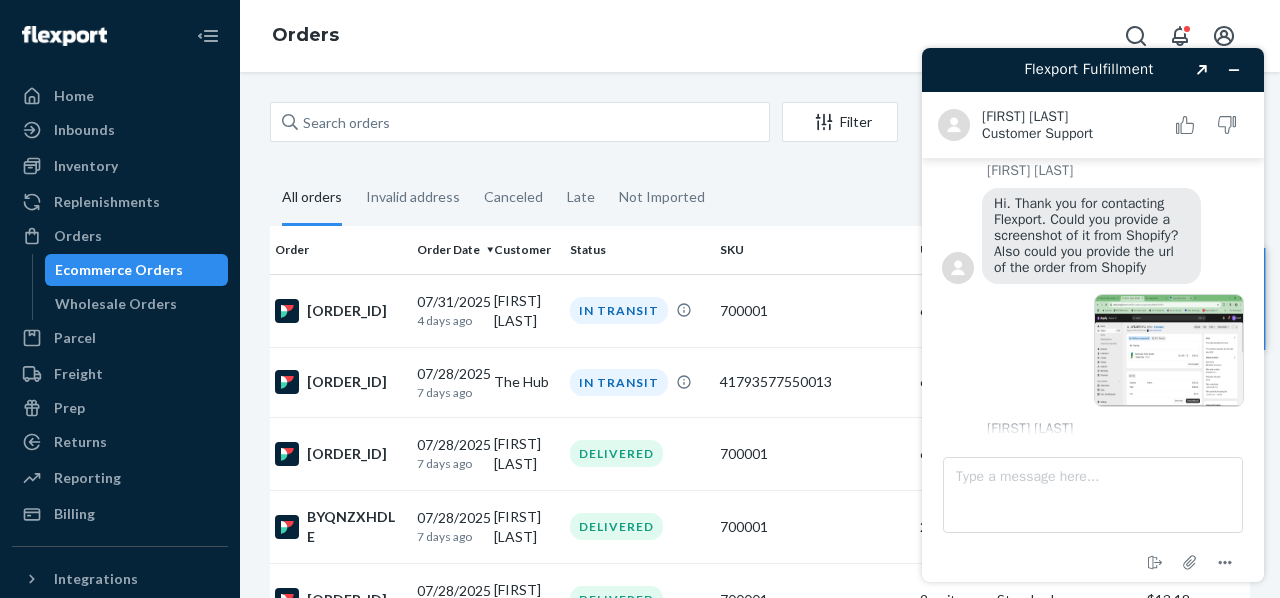 scroll, scrollTop: 354, scrollLeft: 0, axis: vertical 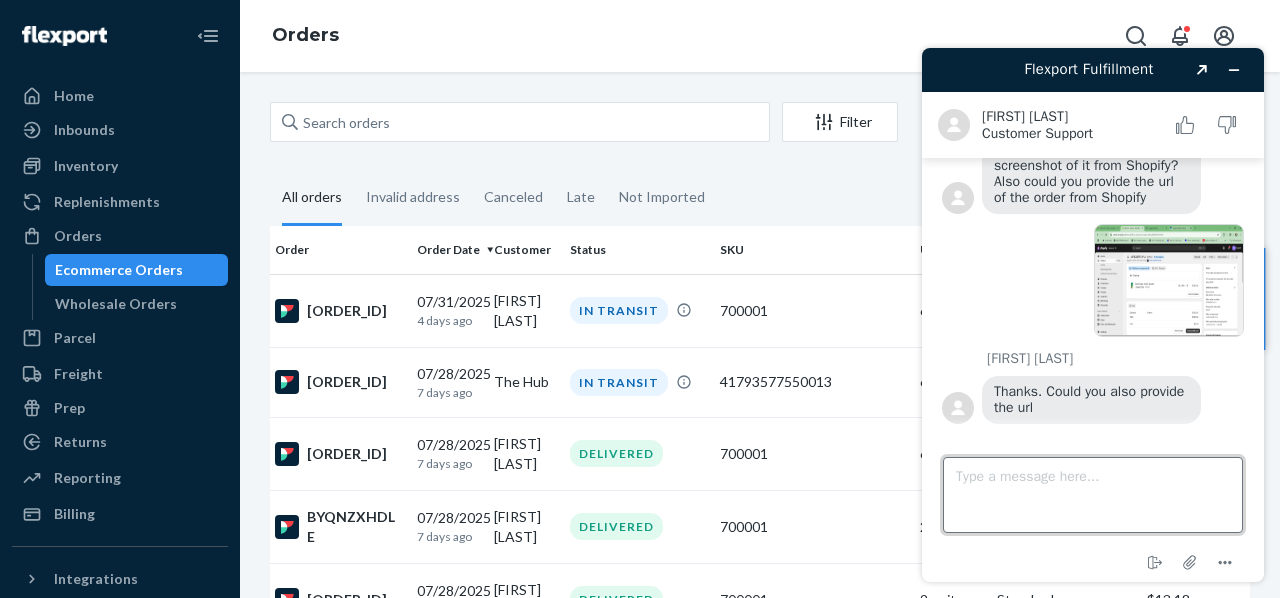 click on "Type a message here..." at bounding box center (1093, 495) 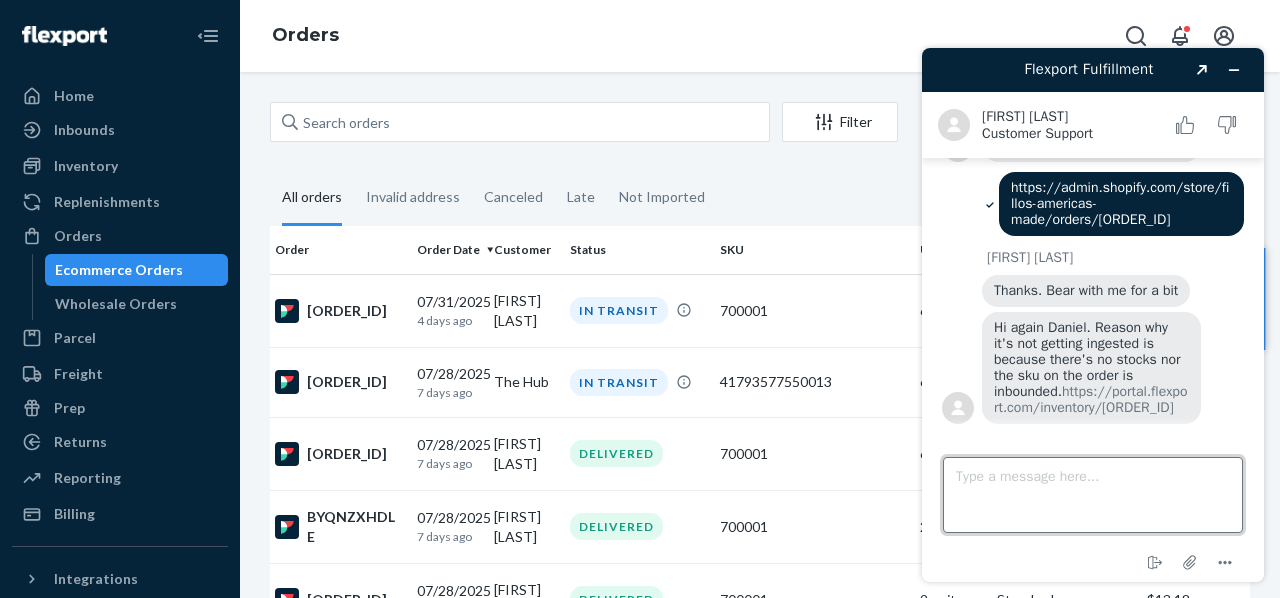 scroll, scrollTop: 632, scrollLeft: 0, axis: vertical 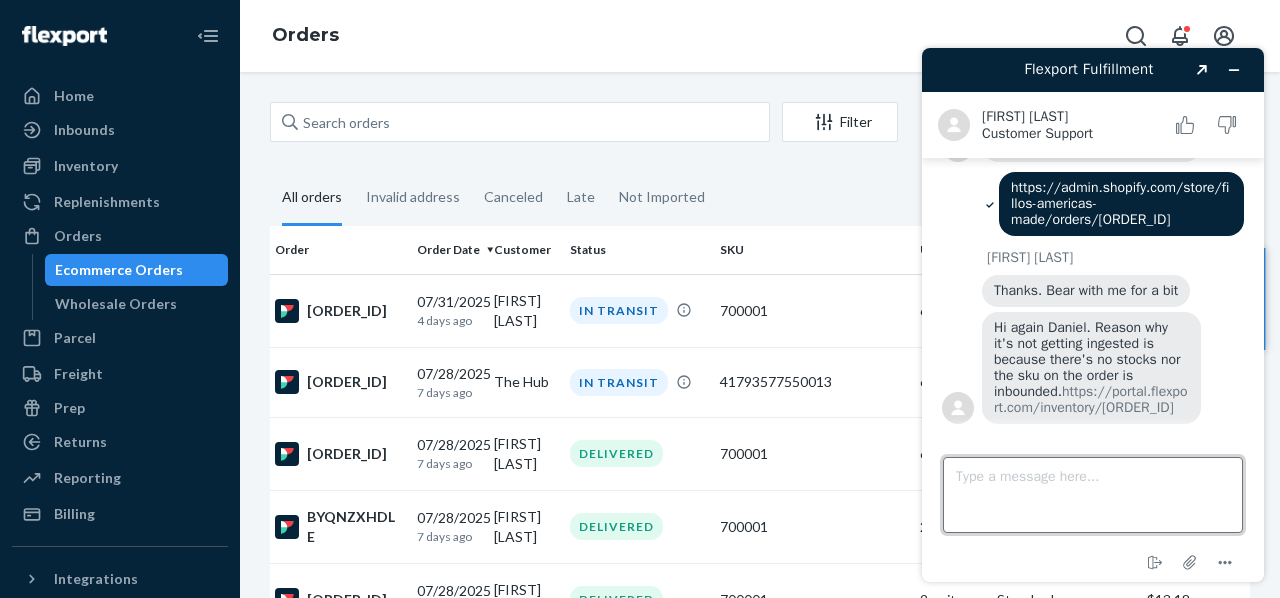 click on "Type a message here..." at bounding box center (1093, 495) 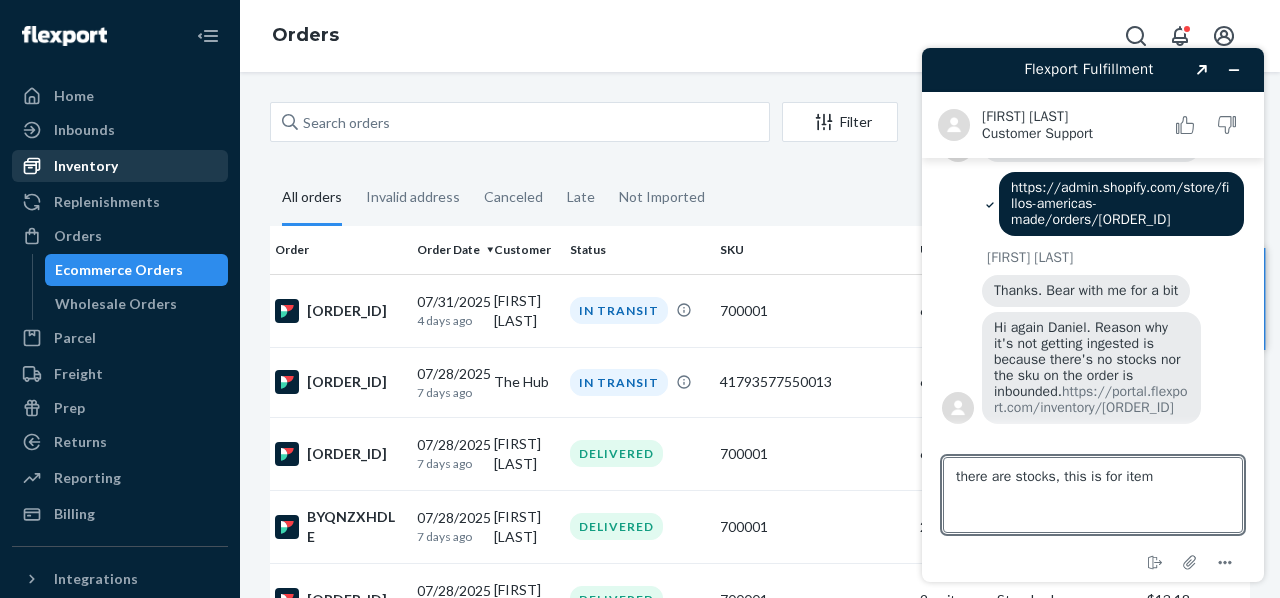click on "Inventory" at bounding box center [86, 166] 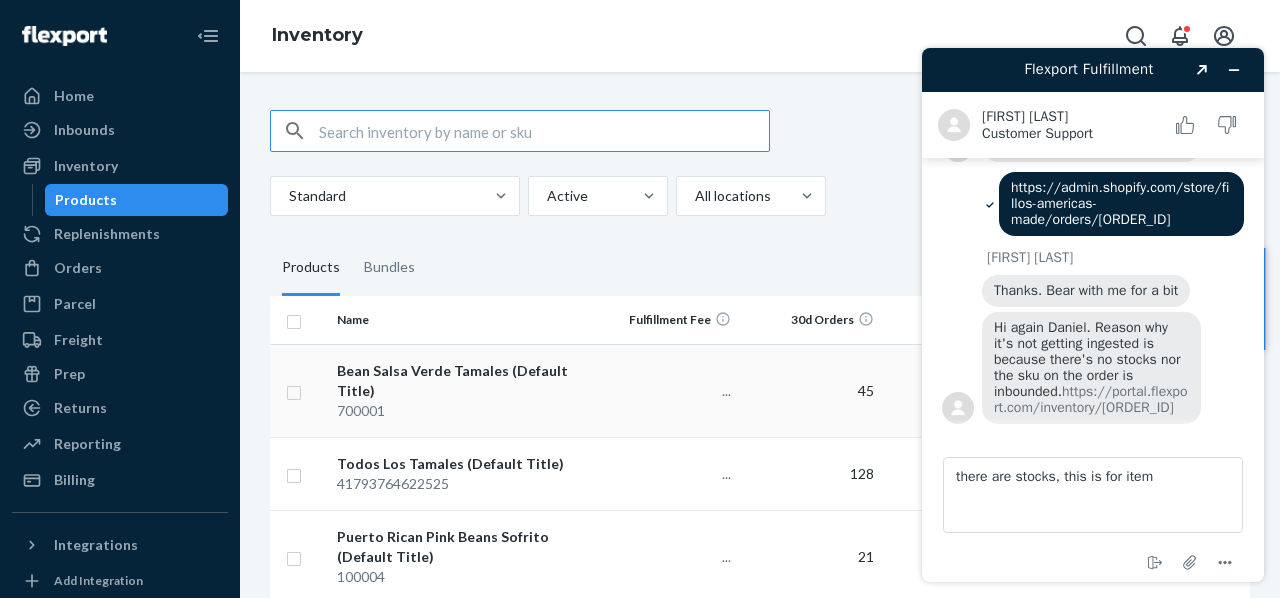click on "Bean Salsa Verde Tamales (Default Title)" at bounding box center [462, 381] 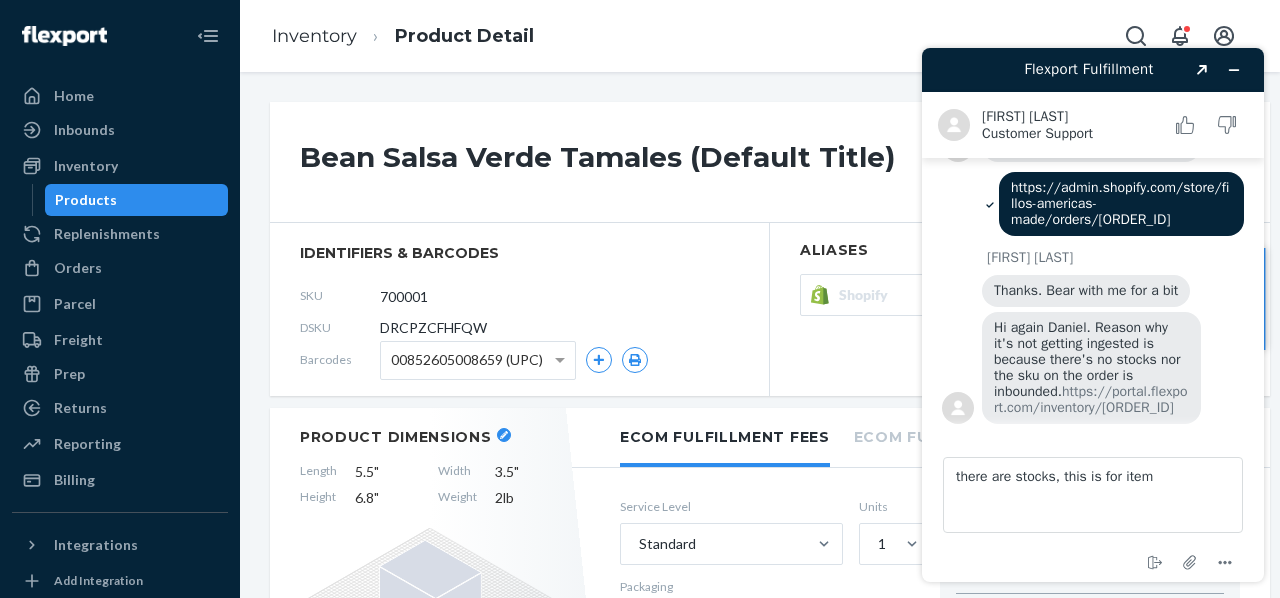 click on "DRCPZCFHFQW" at bounding box center [433, 328] 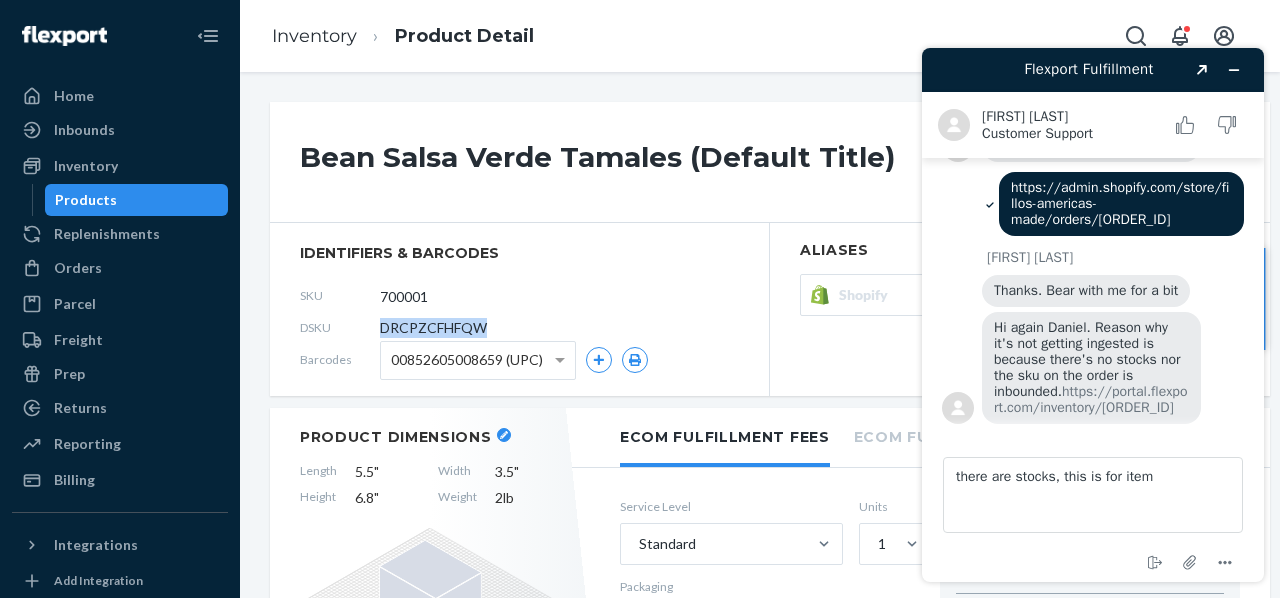 click on "DRCPZCFHFQW" at bounding box center (433, 328) 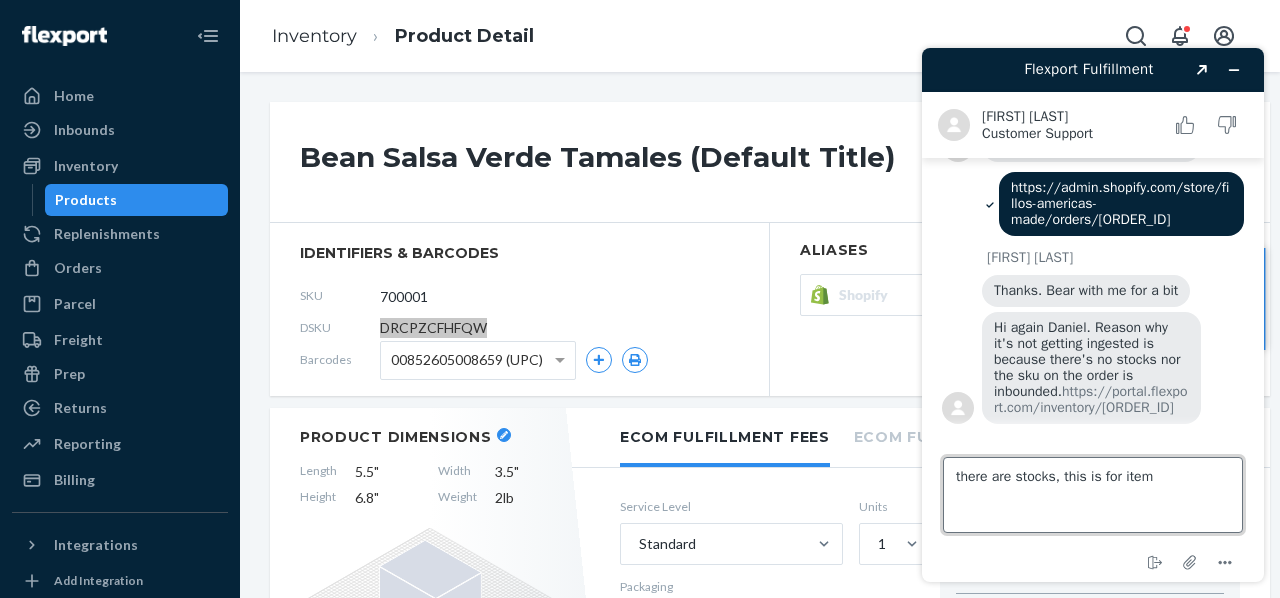 click on "there are stocks, this is for item" at bounding box center (1093, 495) 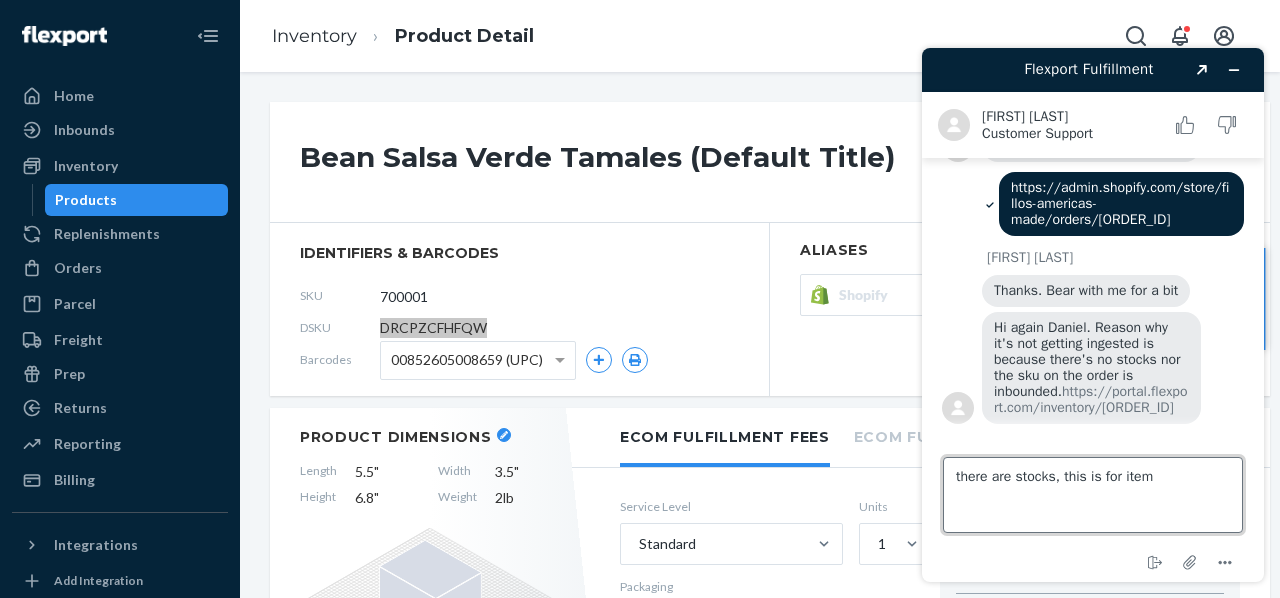 paste on "DRCPZCFHFQW" 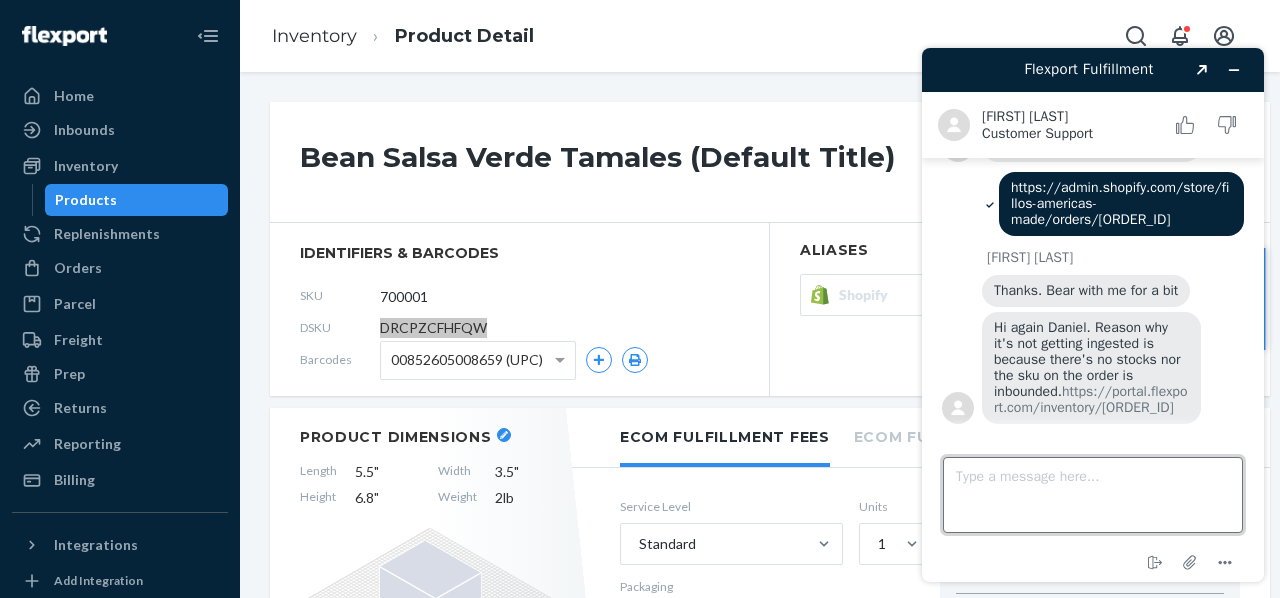 scroll, scrollTop: 690, scrollLeft: 0, axis: vertical 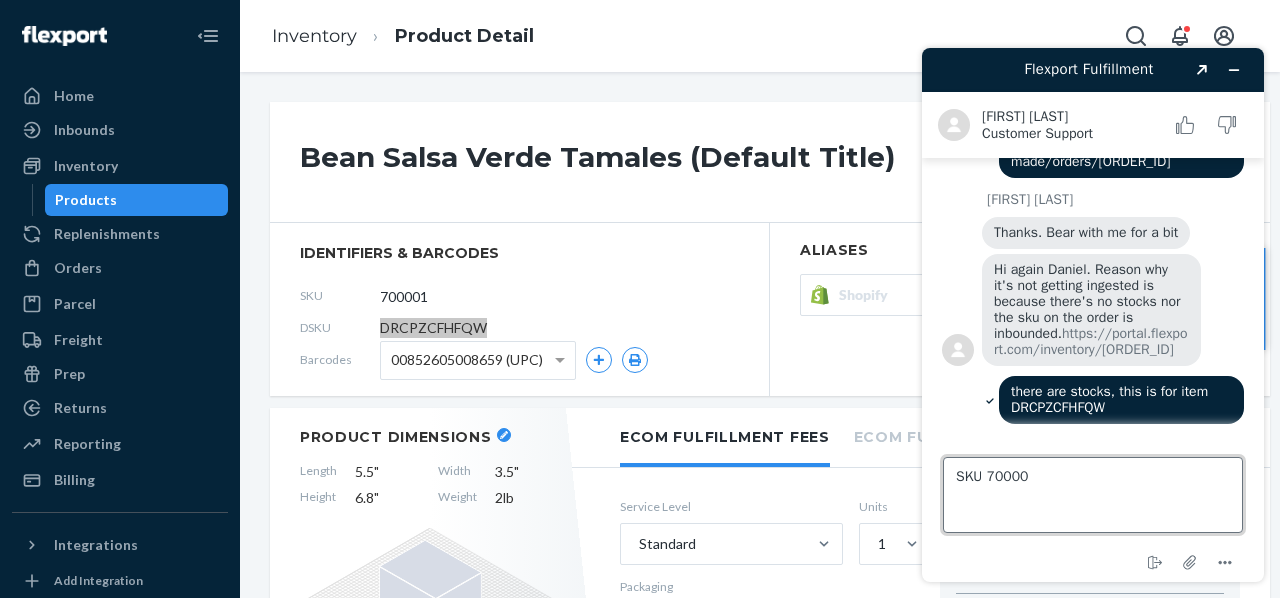 type on "SKU 700001" 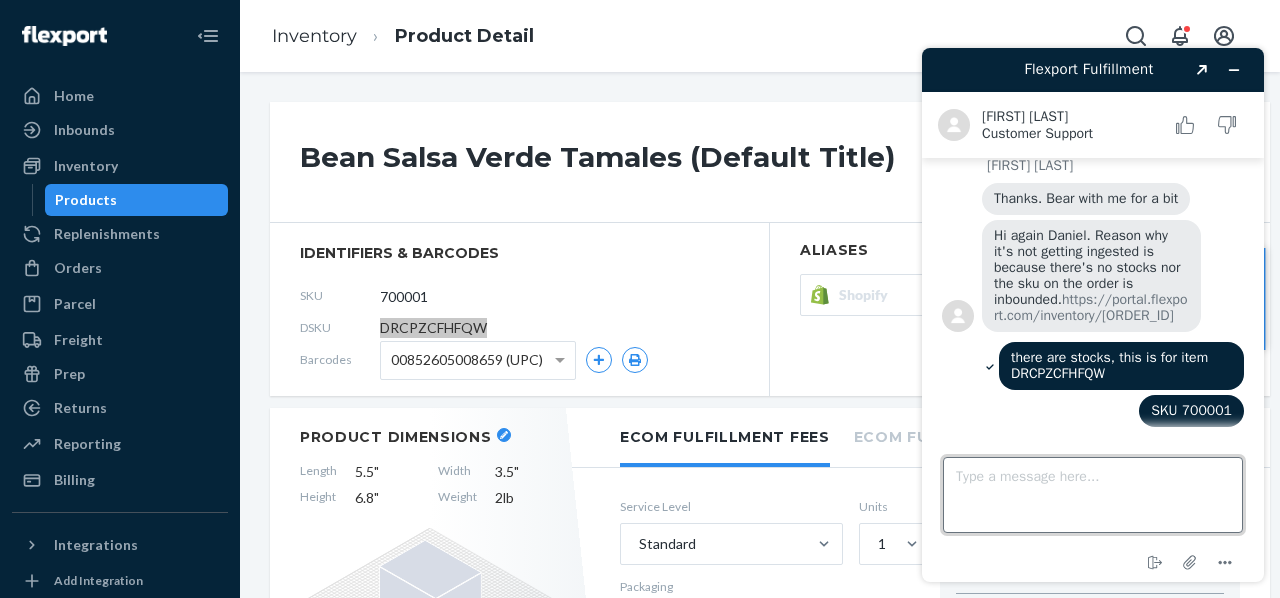 scroll, scrollTop: 727, scrollLeft: 0, axis: vertical 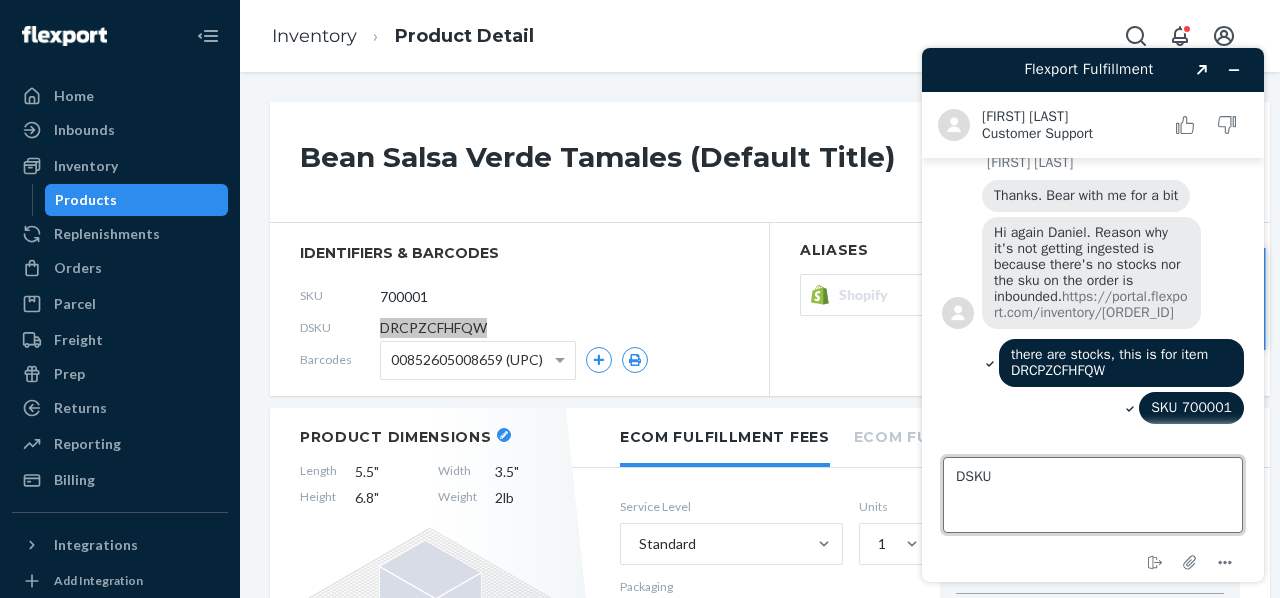 paste on "DRCPZCFHFQW" 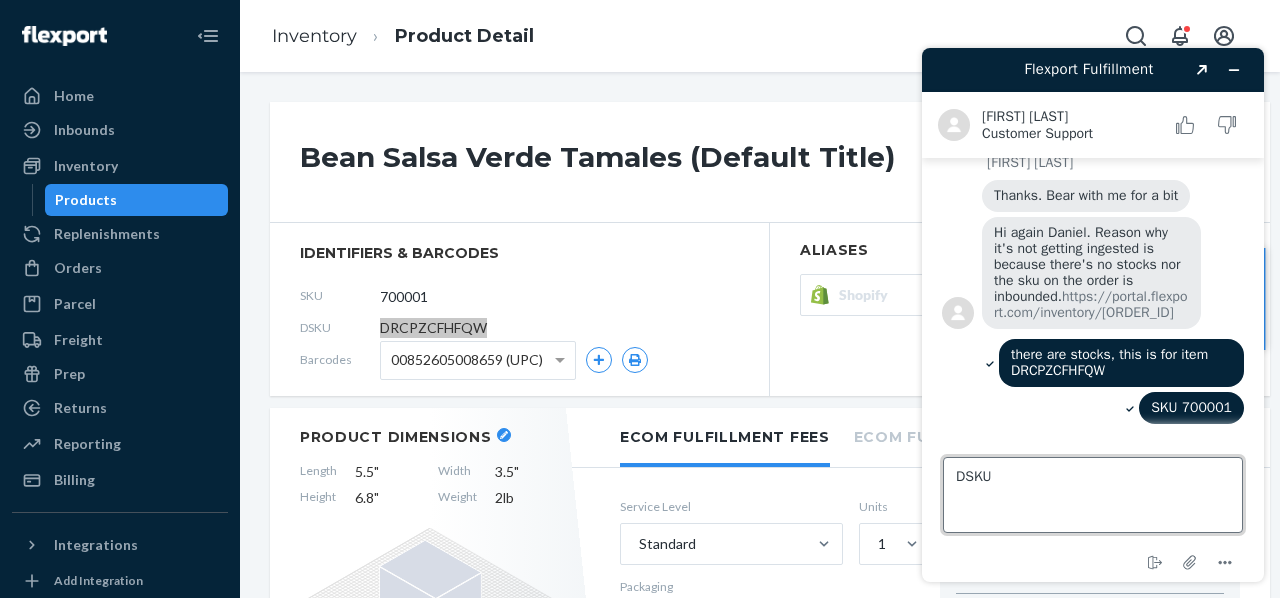 type on "DSKU DRCPZCFHFQW" 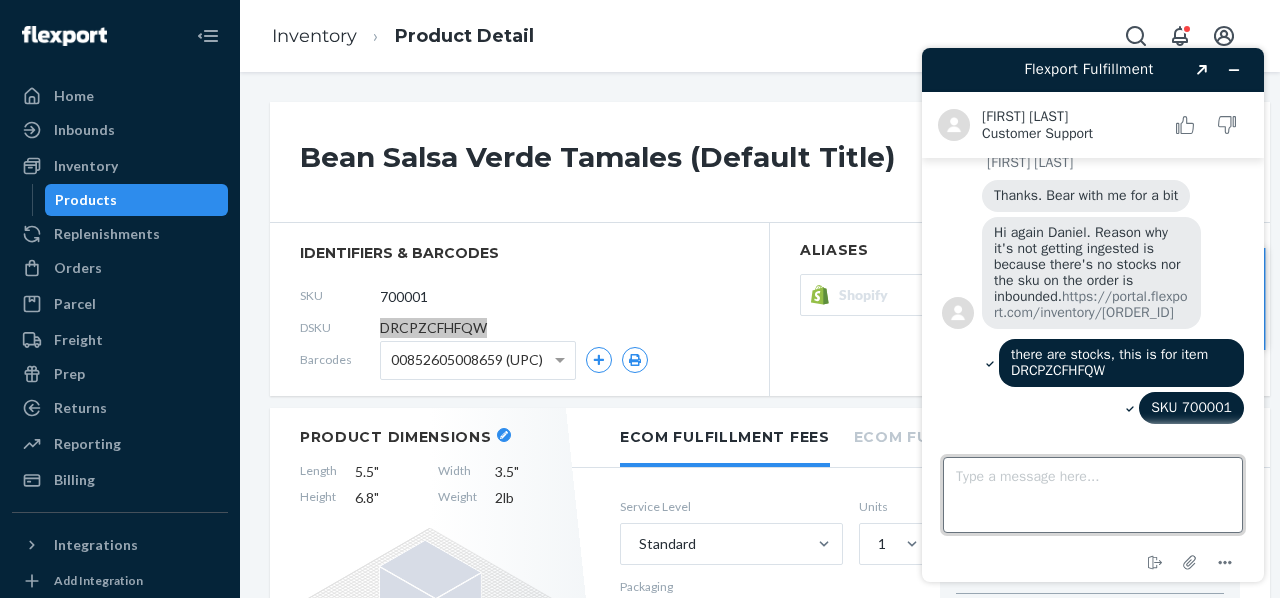 scroll, scrollTop: 764, scrollLeft: 0, axis: vertical 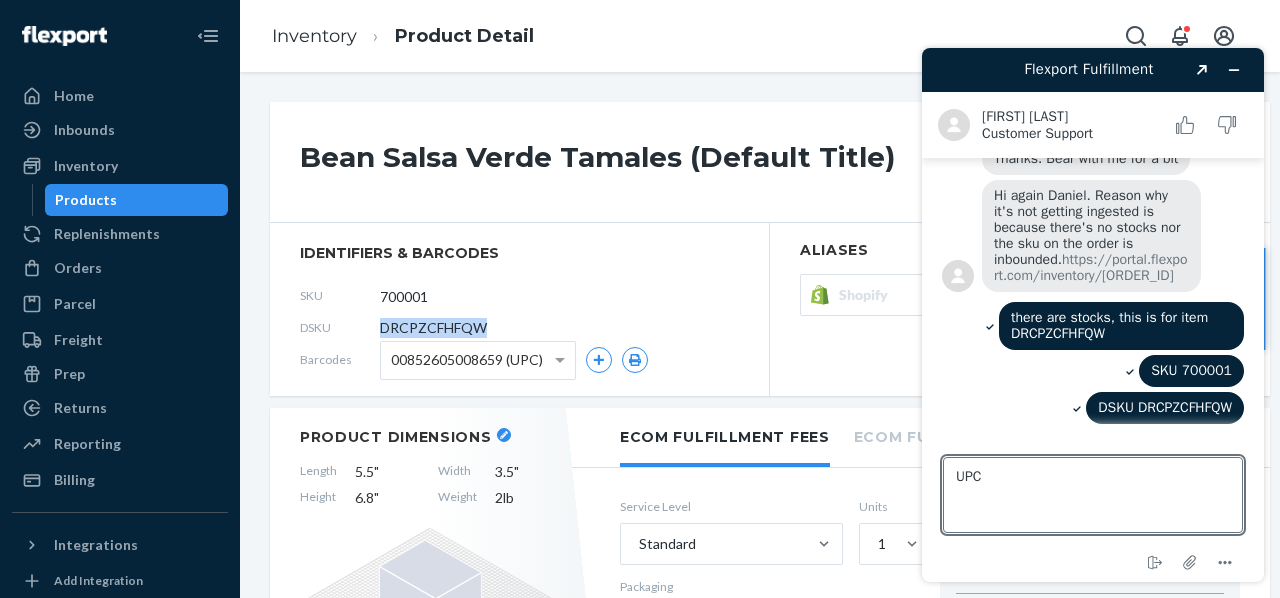 click on "00852605008659 (UPC)" at bounding box center [467, 360] 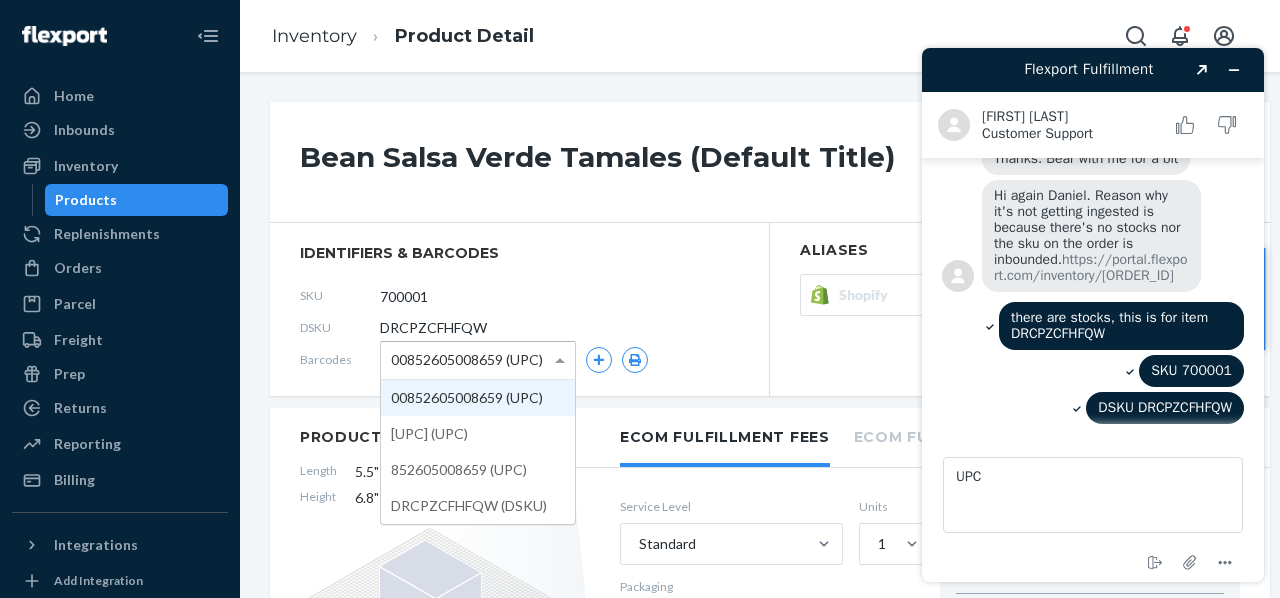 click on "00852605008659 (UPC)" at bounding box center [467, 360] 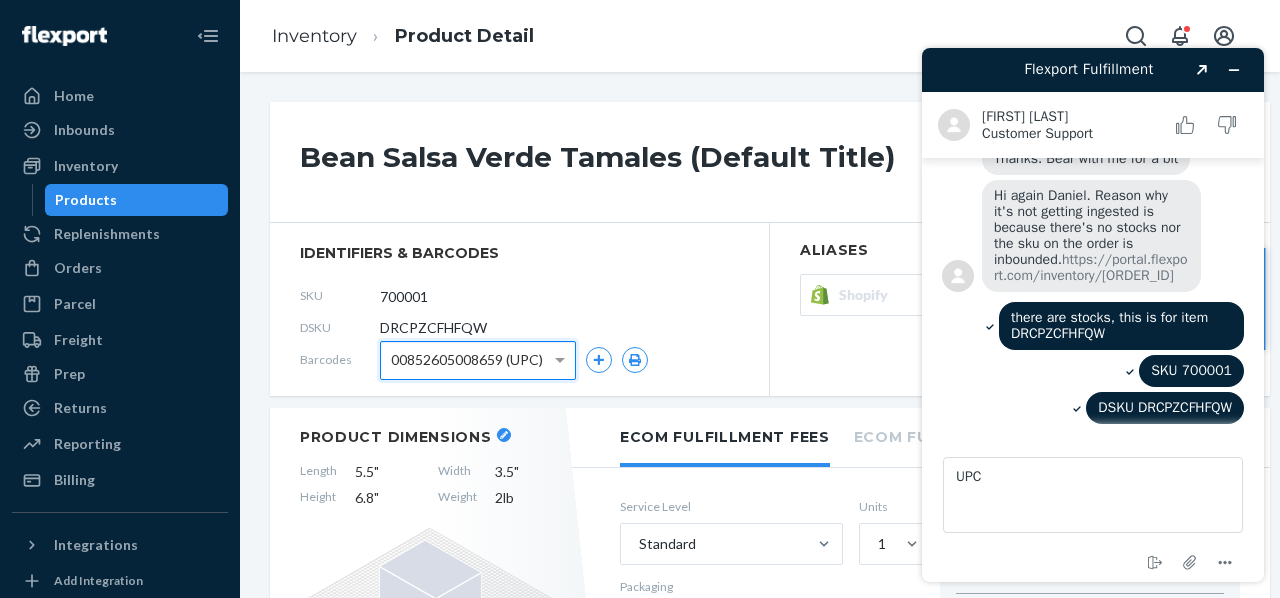 click on "identifiers & barcodes SKU 700001 DSKU DRCPZCFHFQW Barcodes 00852605008659 (UPC)" at bounding box center (520, 309) 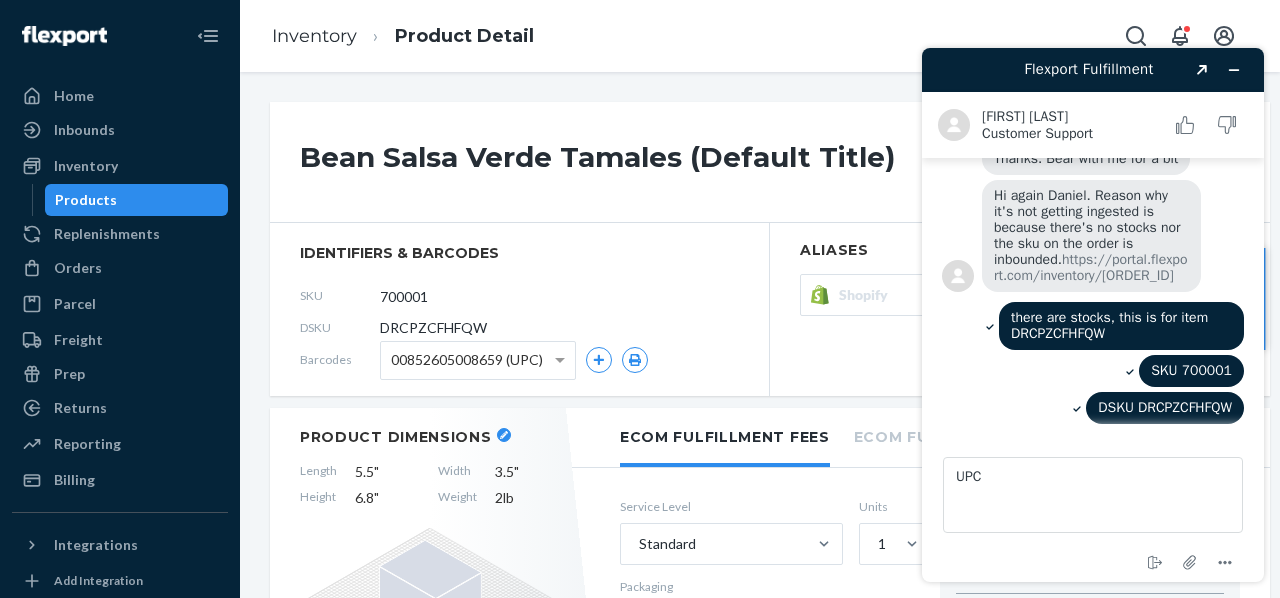 click on "00852605008659 (UPC)" at bounding box center (467, 360) 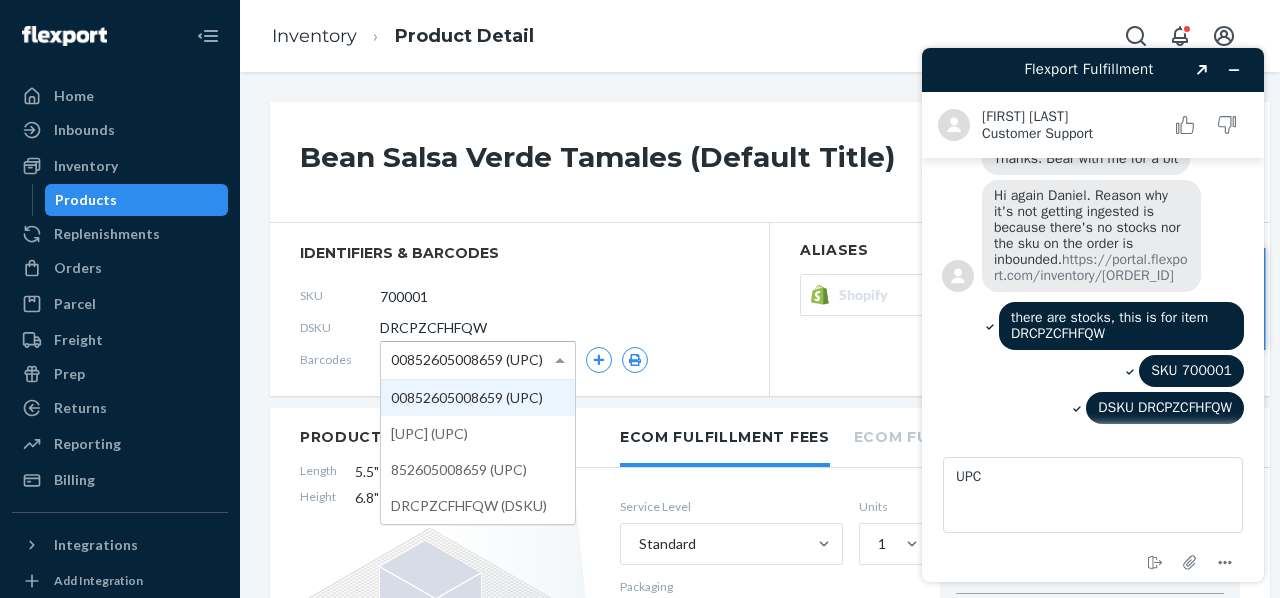 click on "00852605008659 (UPC)" at bounding box center (467, 360) 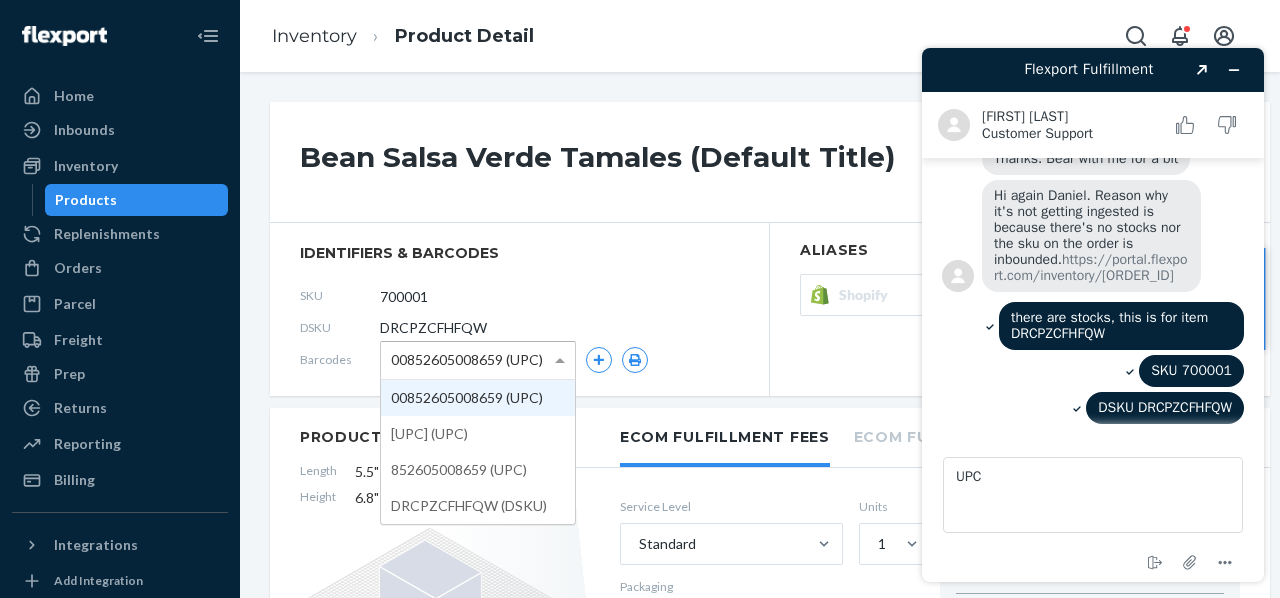 drag, startPoint x: 394, startPoint y: 365, endPoint x: 514, endPoint y: 357, distance: 120.26637 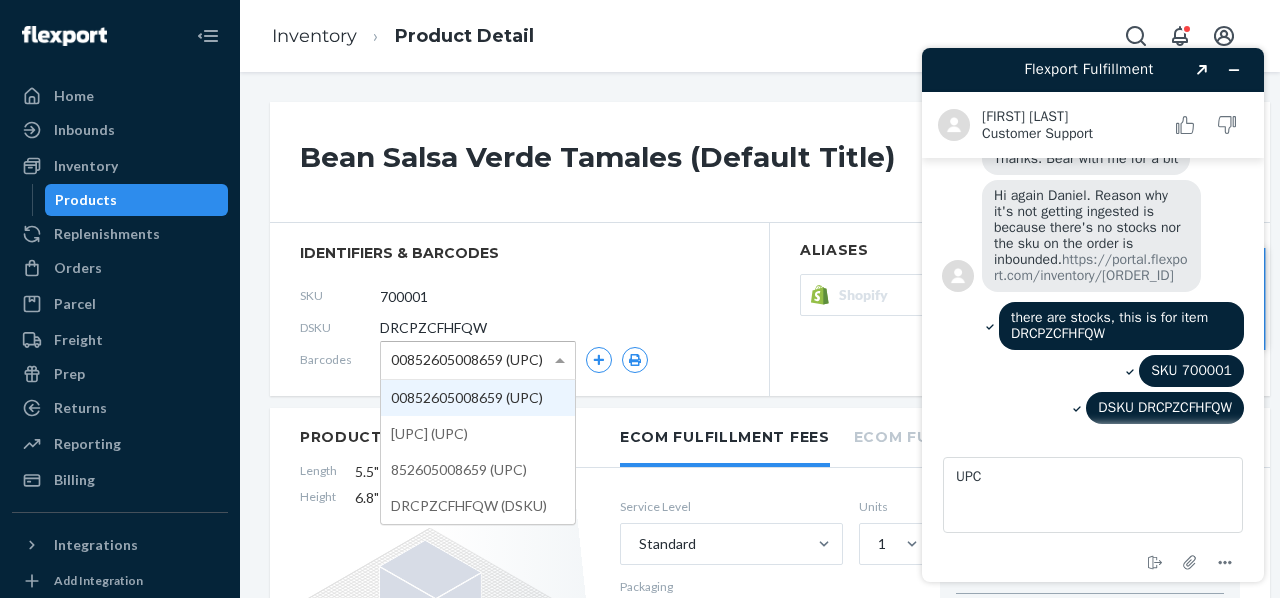 click on "00852605008659 (UPC)" at bounding box center [467, 360] 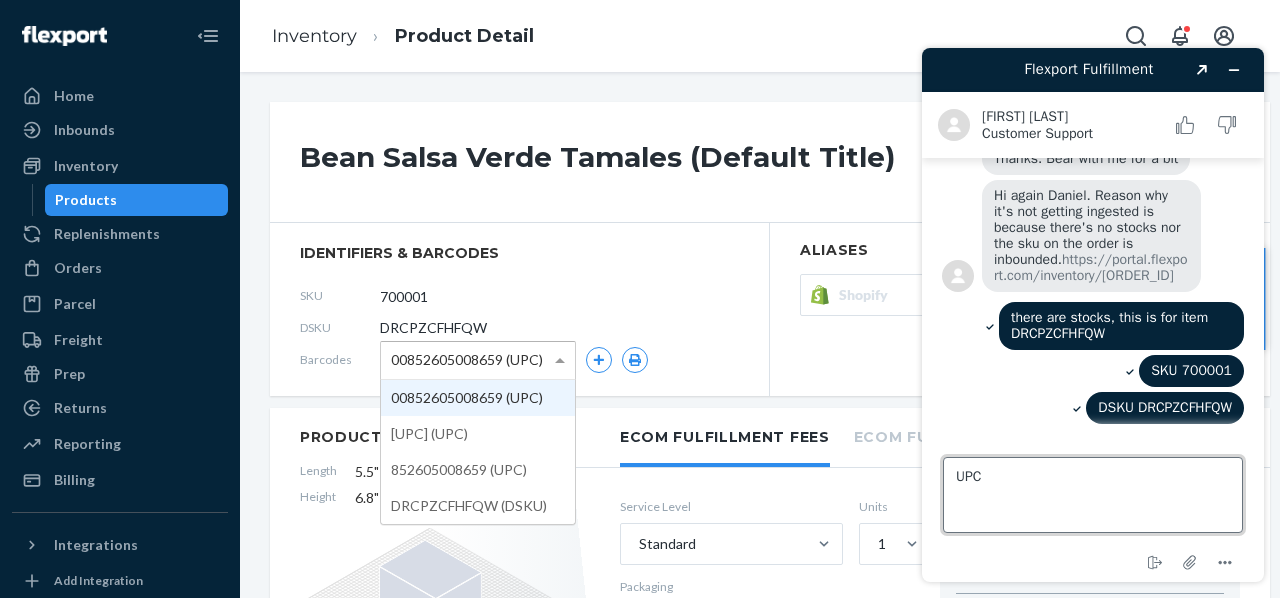 click on "UPC" at bounding box center [1093, 495] 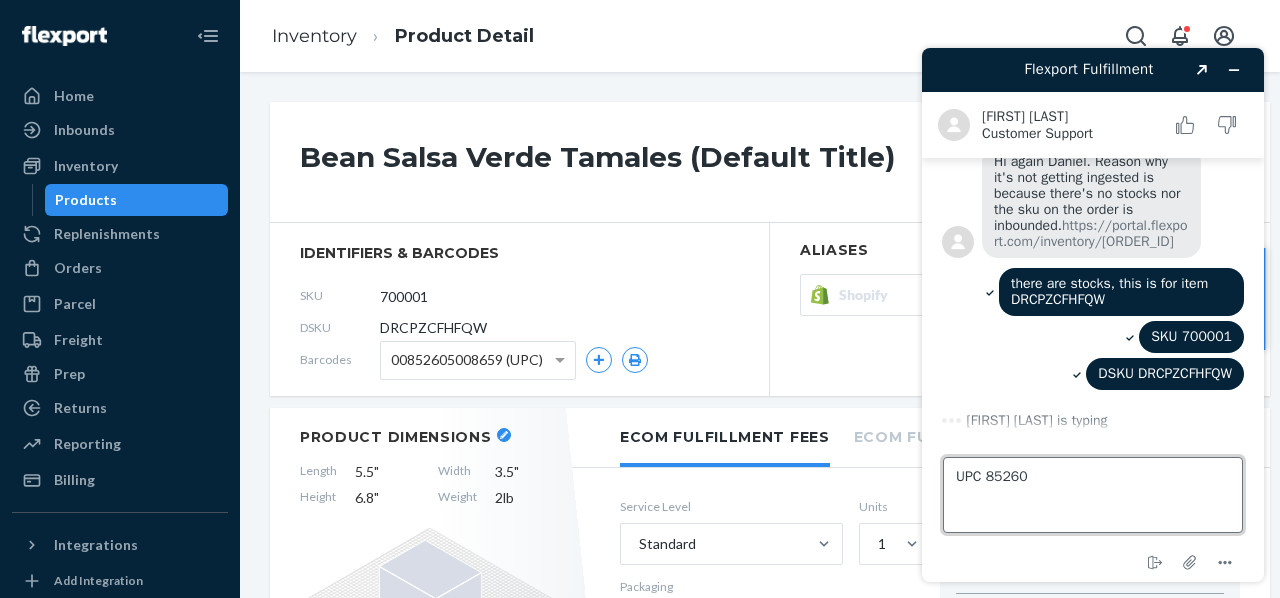 scroll, scrollTop: 769, scrollLeft: 0, axis: vertical 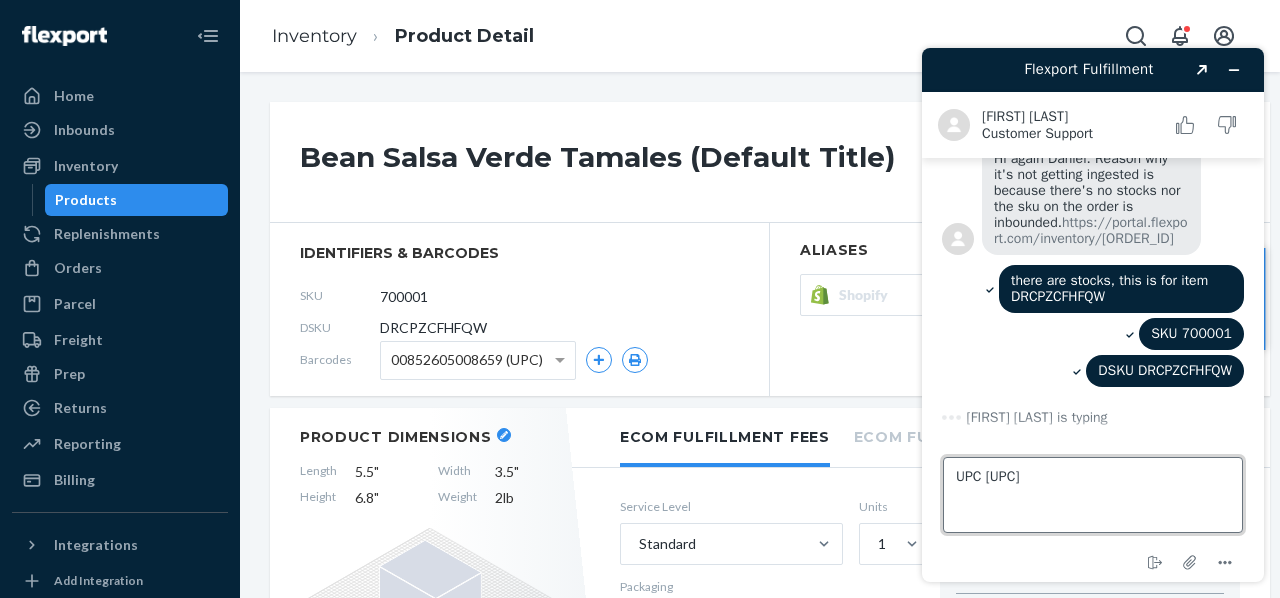 type on "UPC 852605008659" 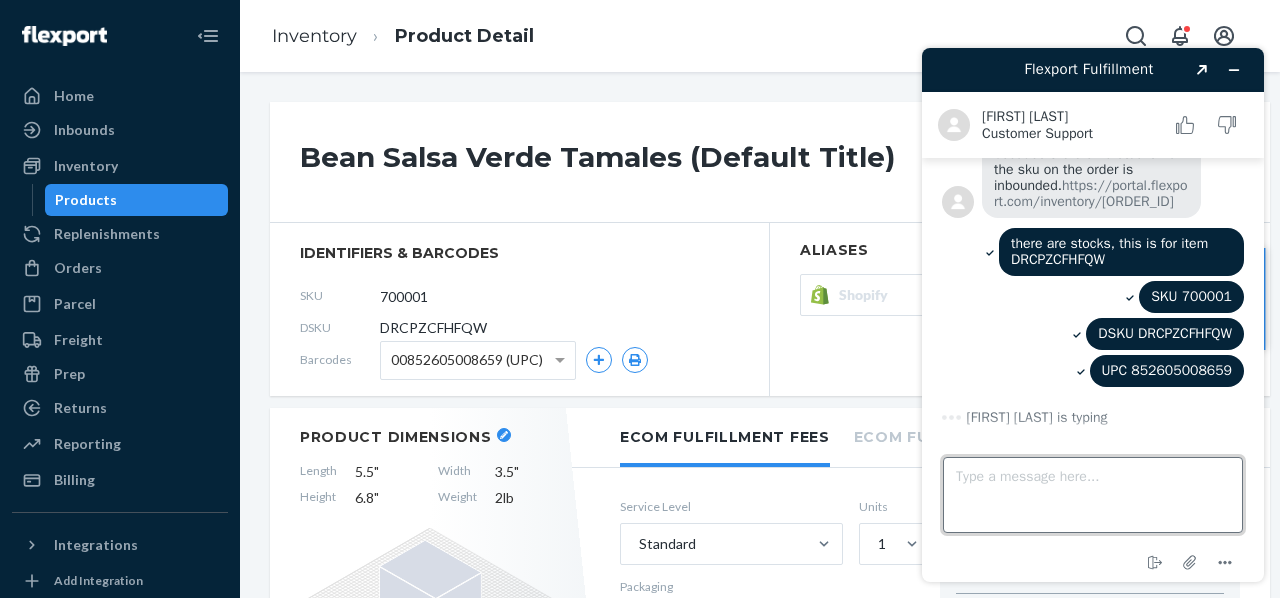 scroll, scrollTop: 801, scrollLeft: 0, axis: vertical 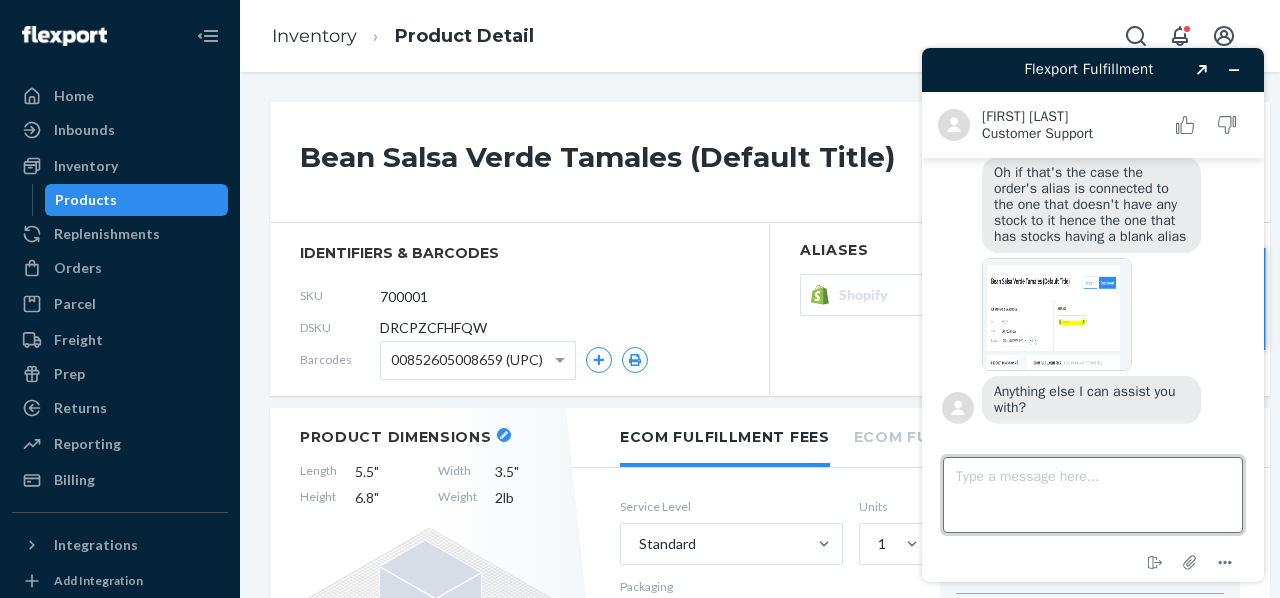 click on "Type a message here..." at bounding box center (1093, 495) 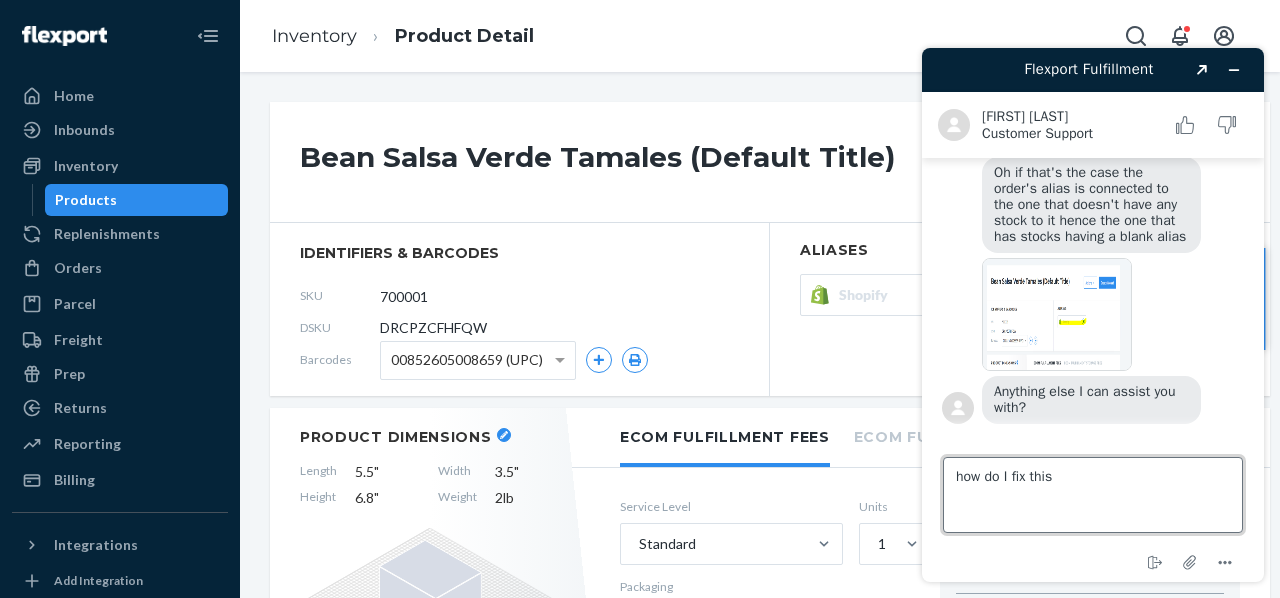 type on "how do I fix this?" 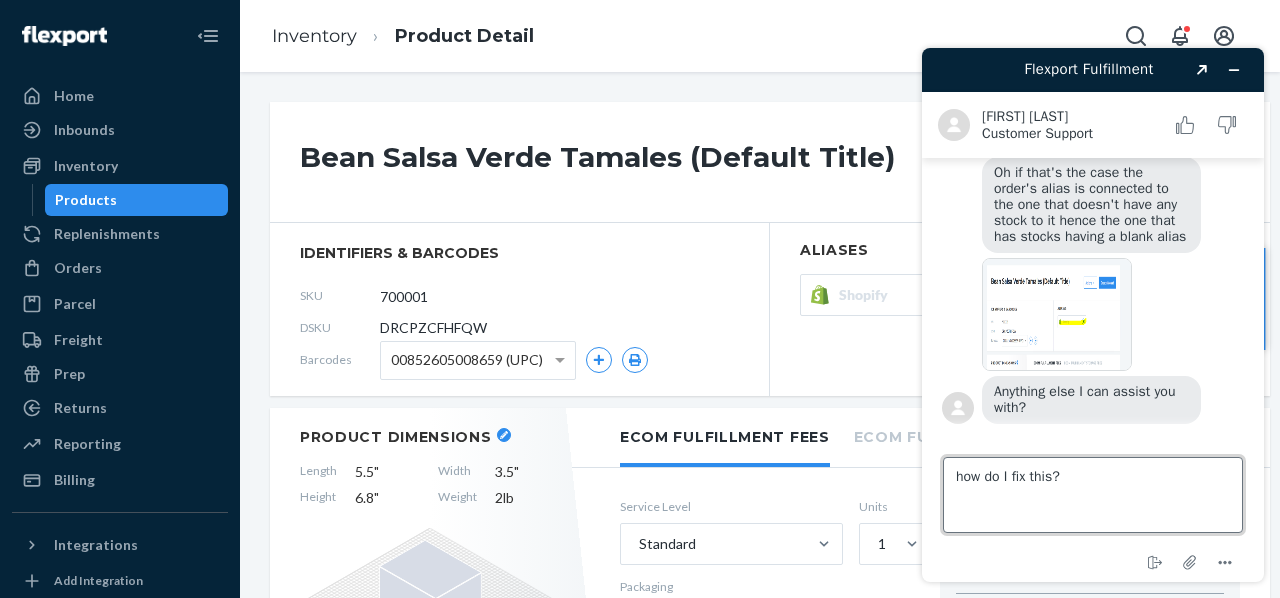 type 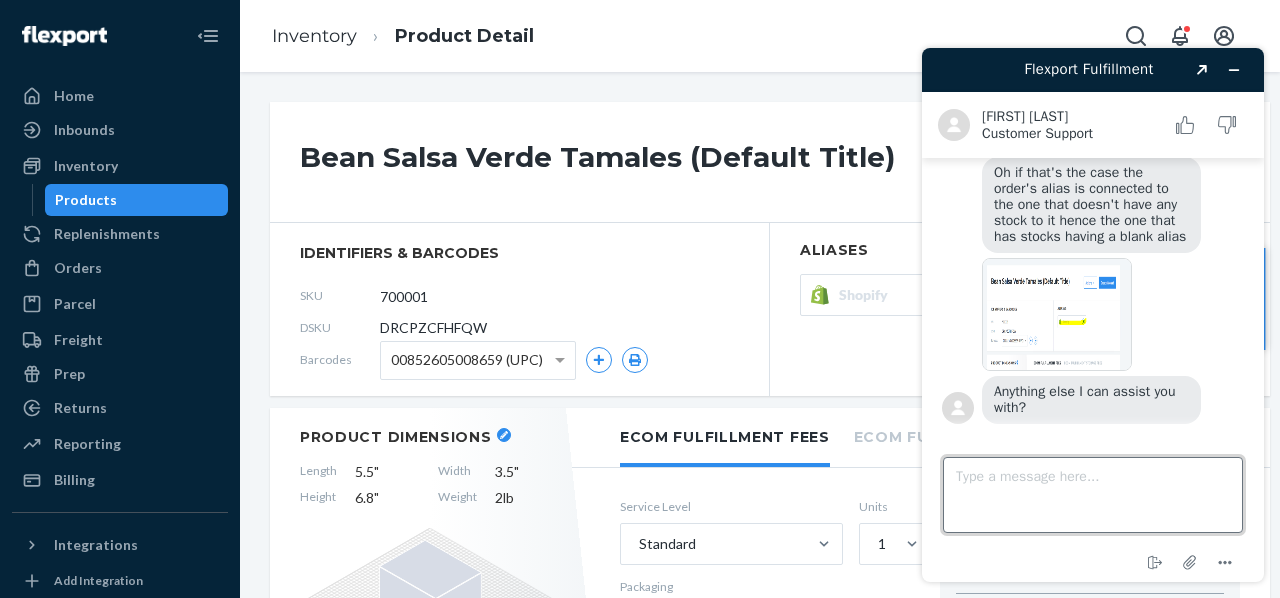 scroll, scrollTop: 1150, scrollLeft: 0, axis: vertical 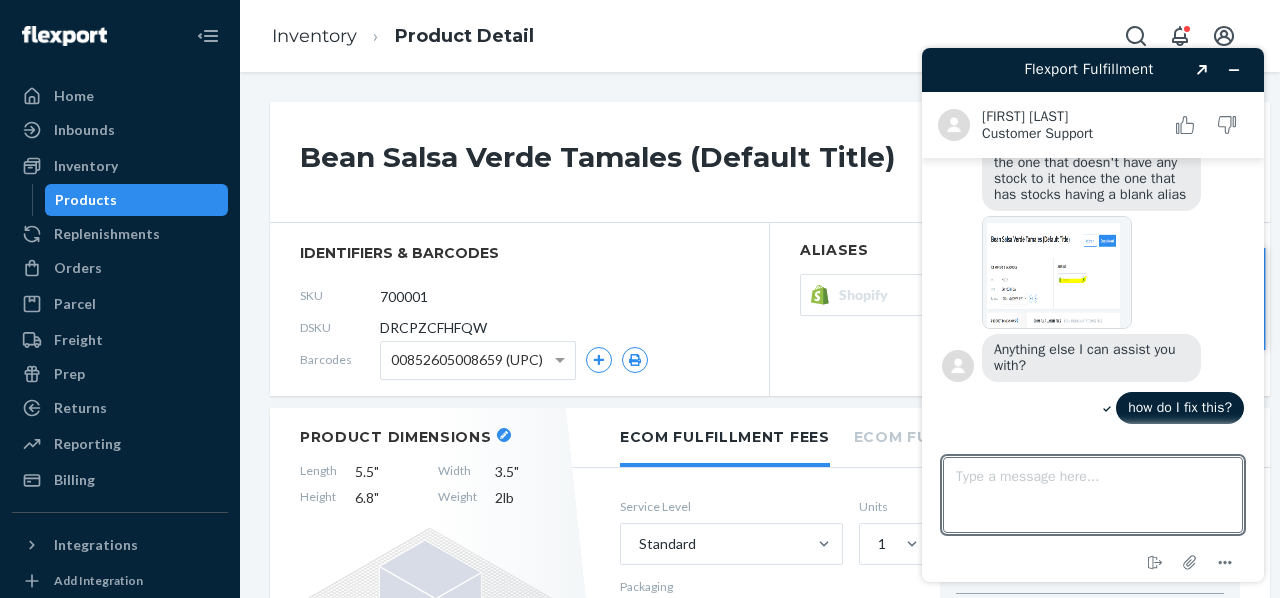 click at bounding box center [1057, 272] 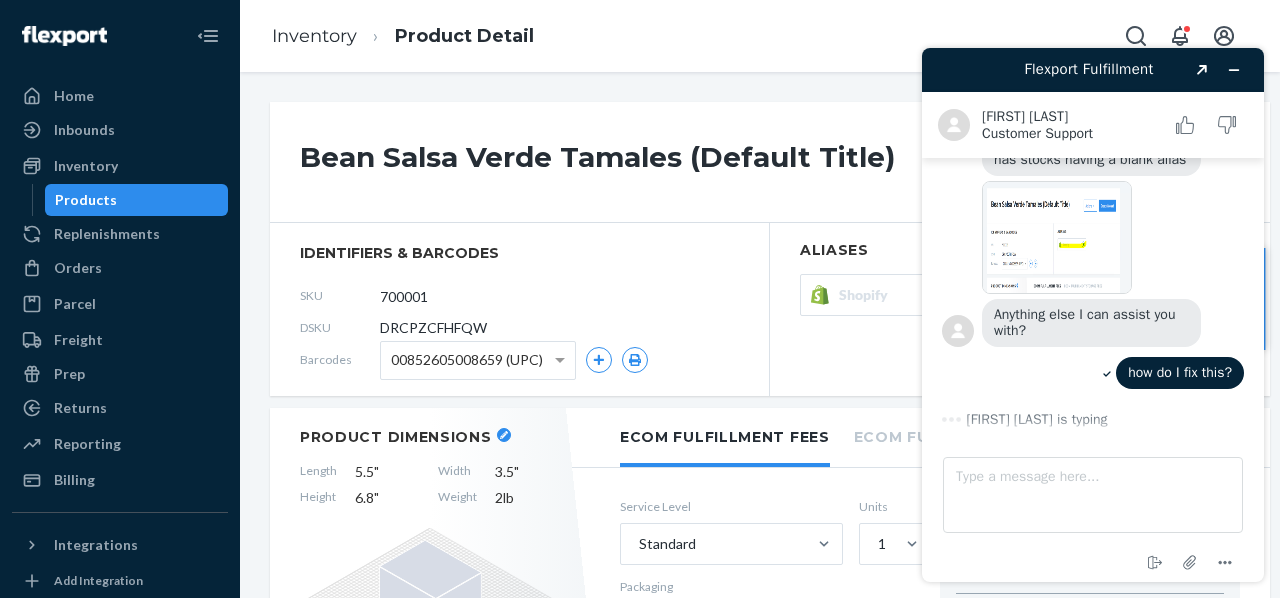scroll, scrollTop: 0, scrollLeft: 5, axis: horizontal 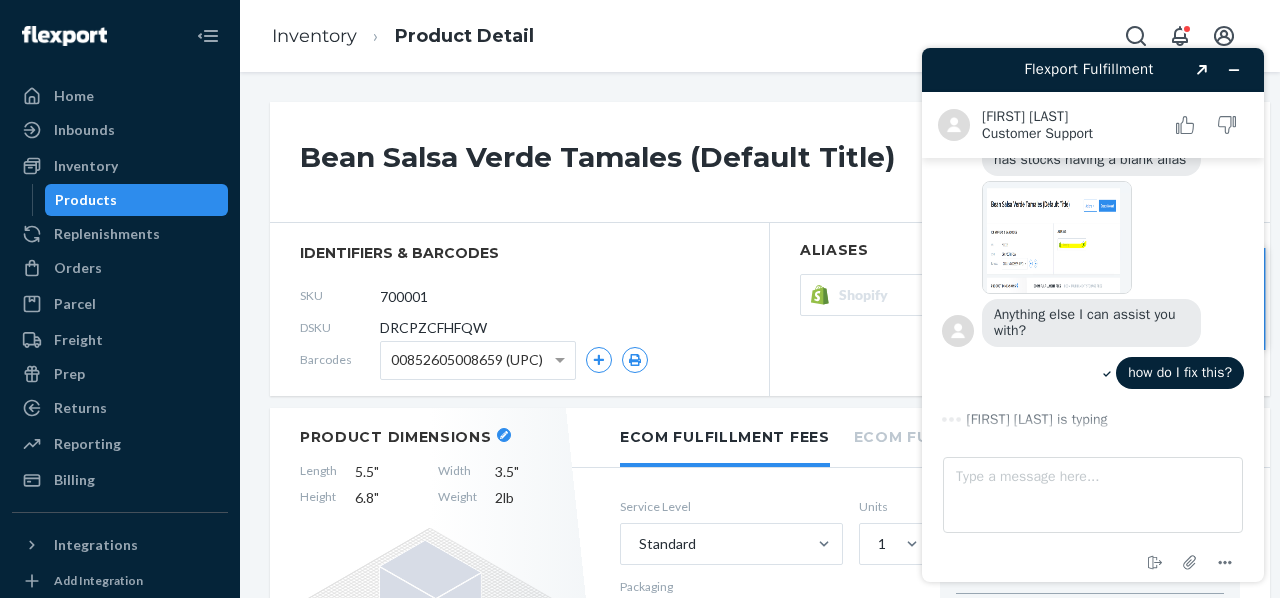 click on "Shopify" at bounding box center [921, 295] 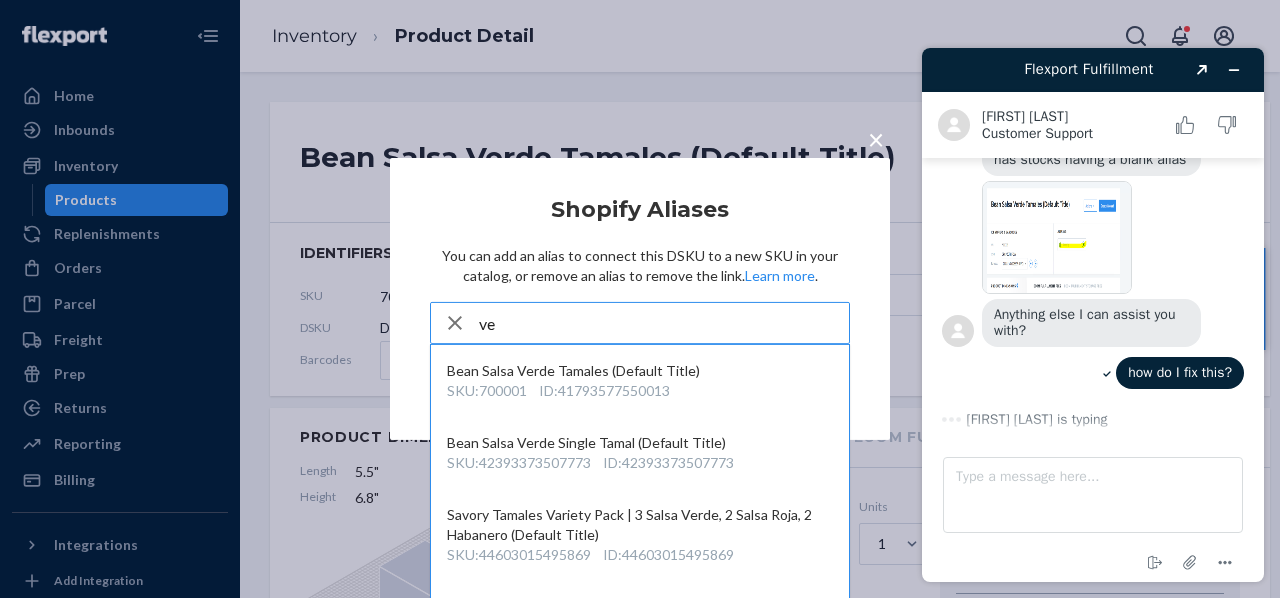 type on "v" 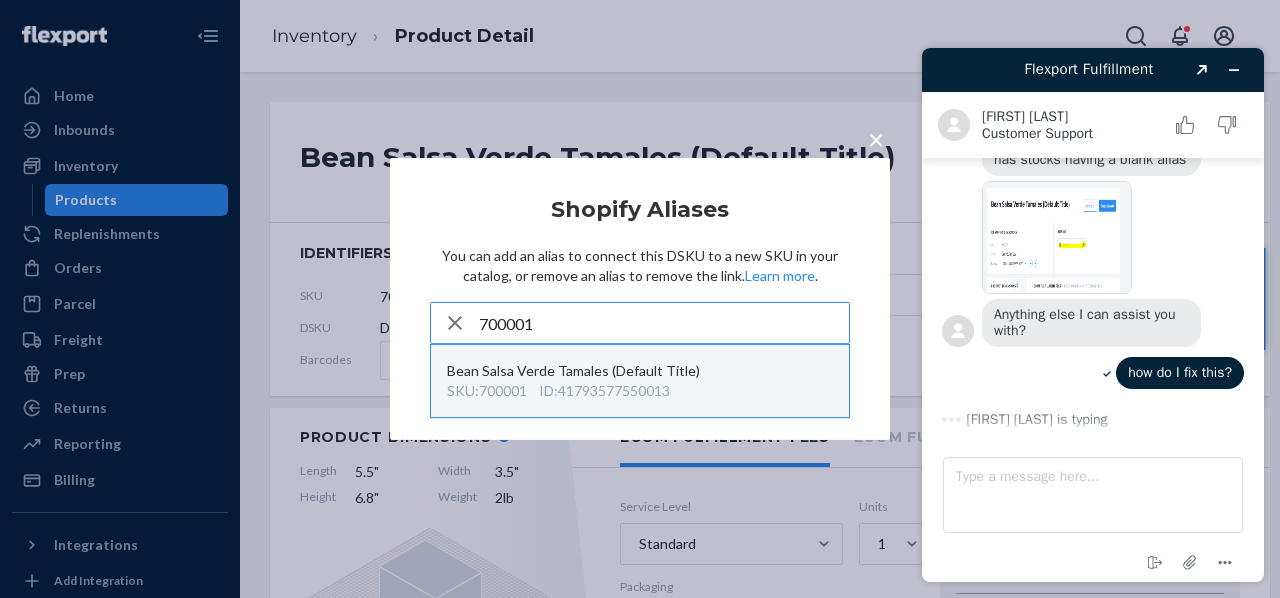 type on "700001" 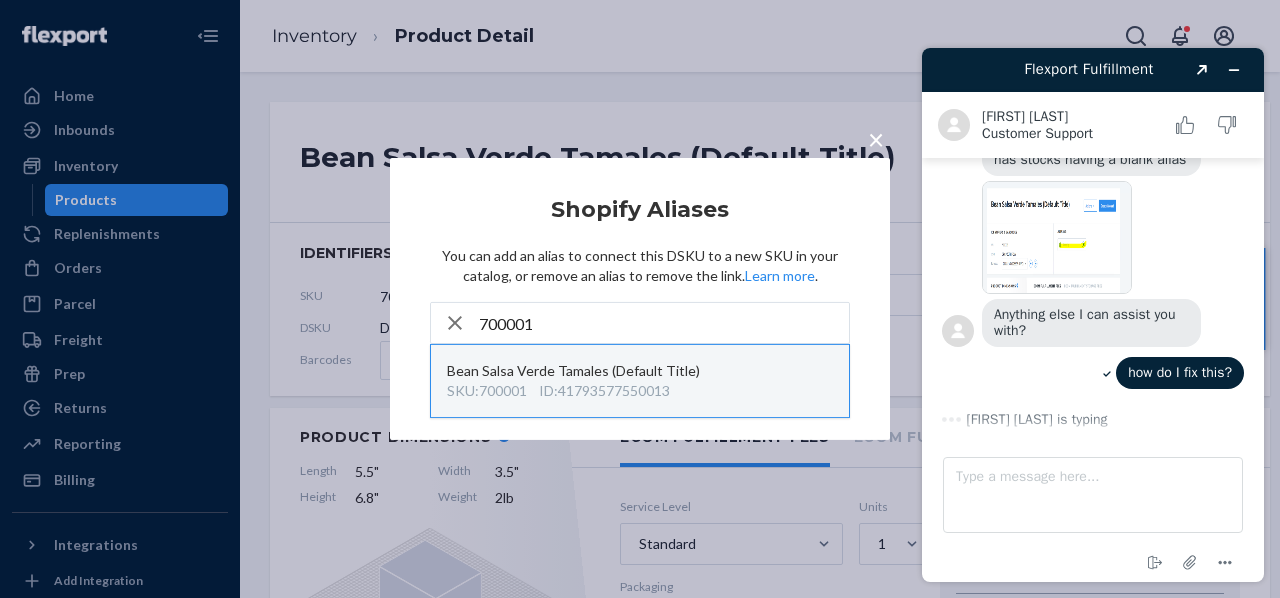 click on "ID :  41793577550013" at bounding box center [604, 391] 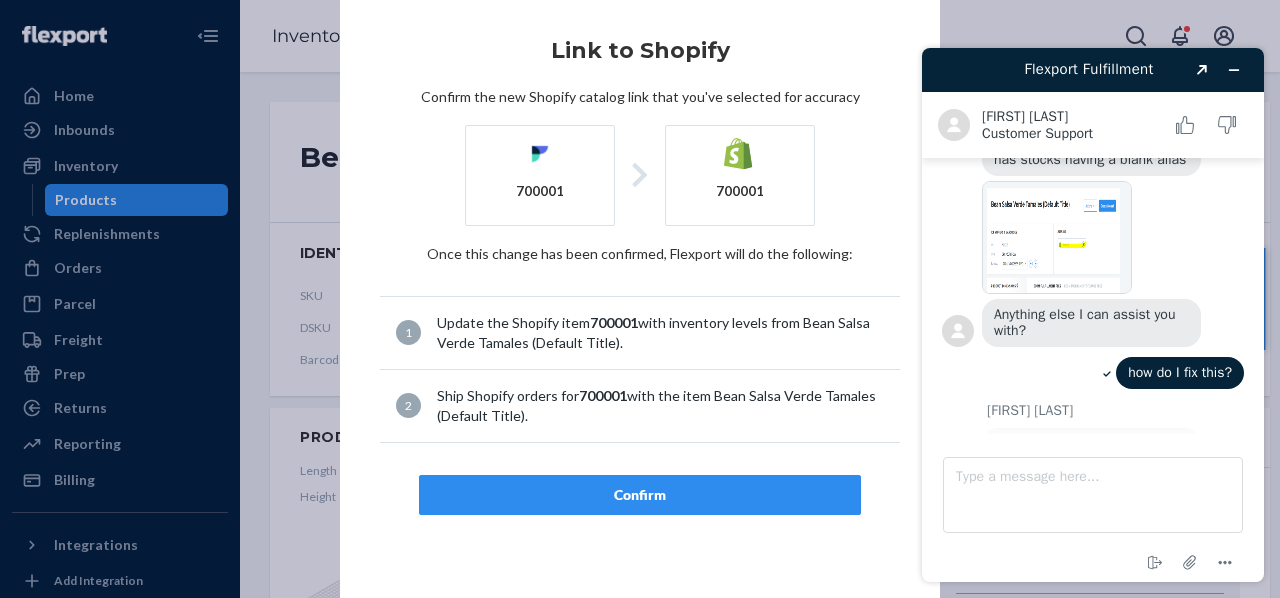 scroll, scrollTop: 1254, scrollLeft: 0, axis: vertical 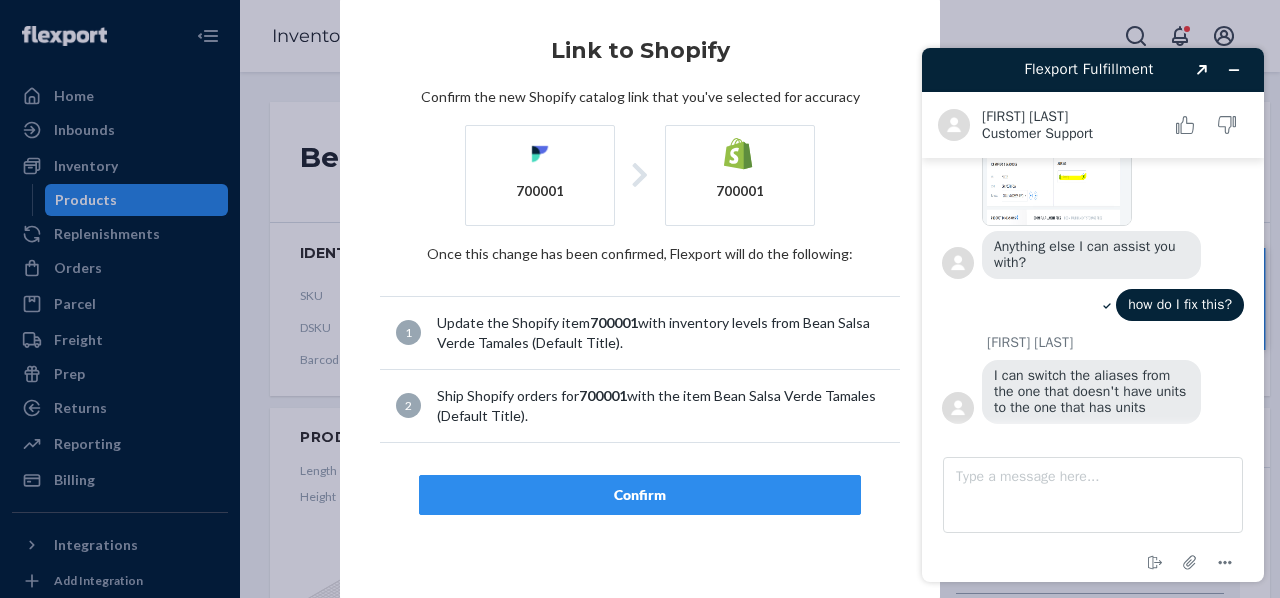 click on "Confirm" at bounding box center (640, 495) 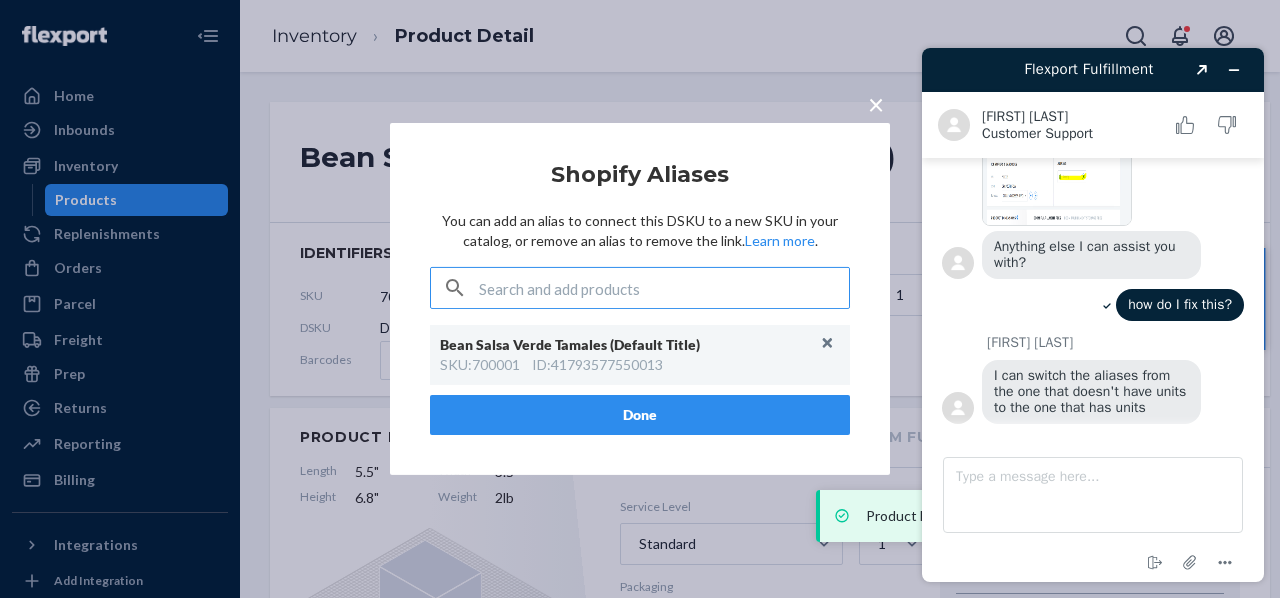 click on "Done" at bounding box center (640, 415) 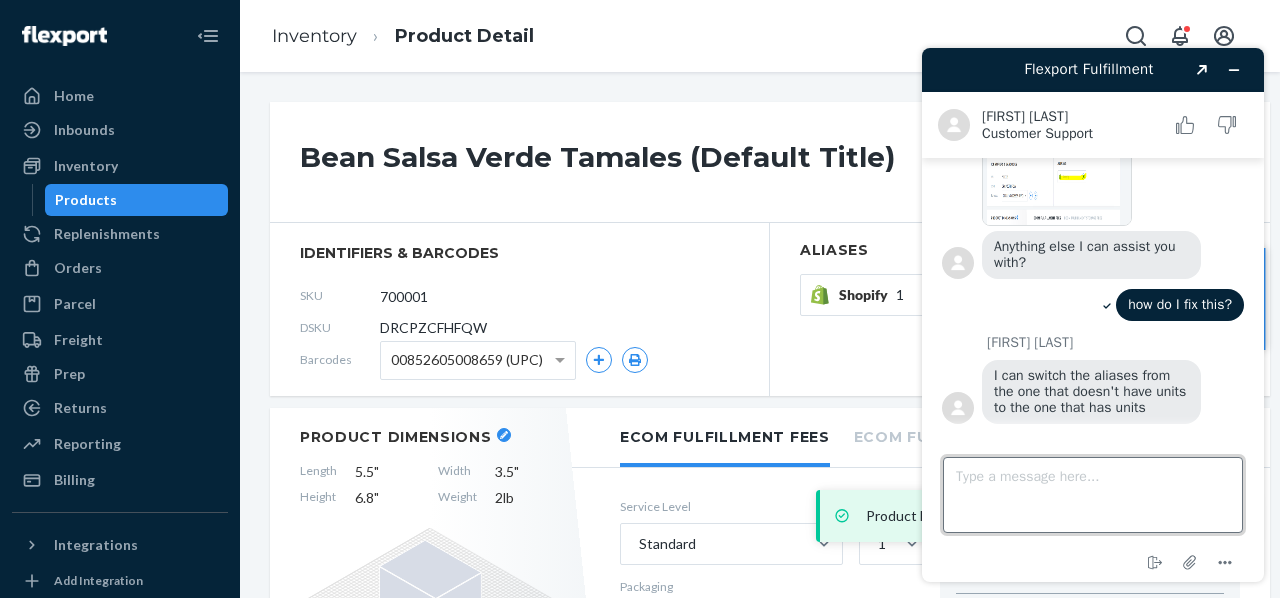click on "Type a message here..." at bounding box center (1093, 495) 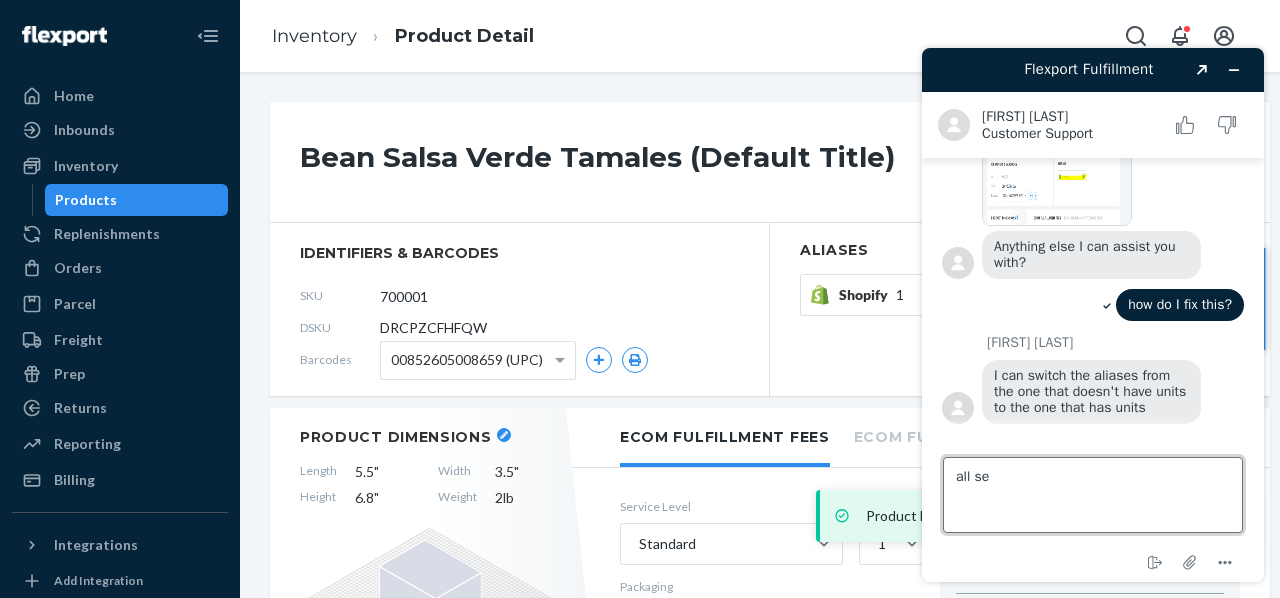 type on "all set" 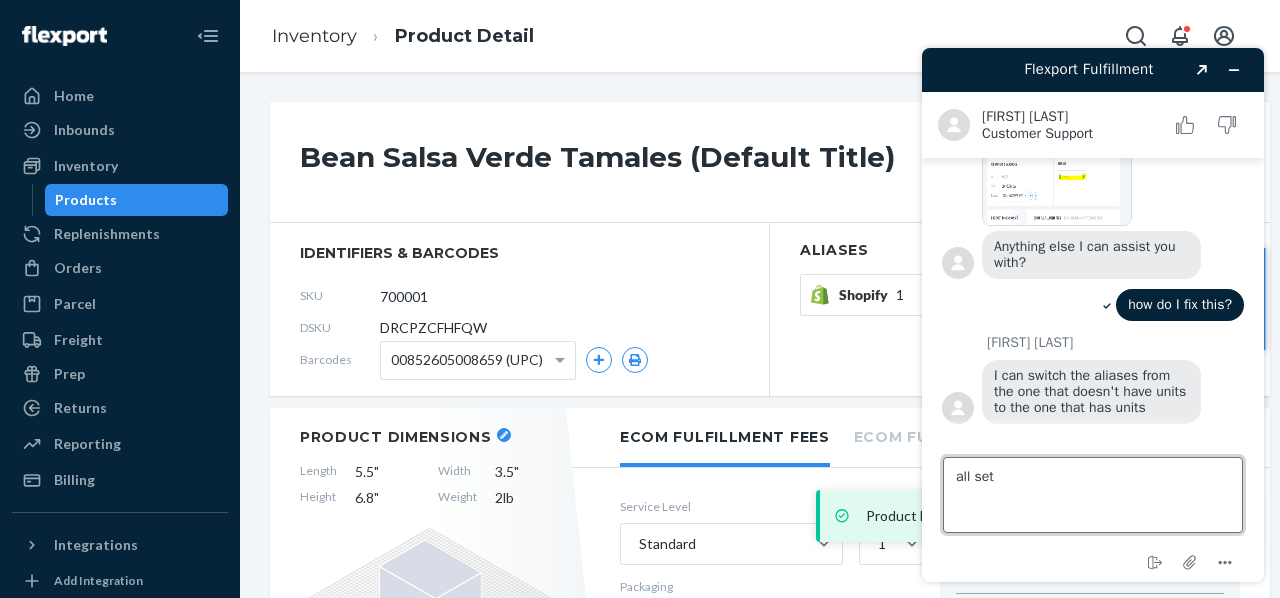 type 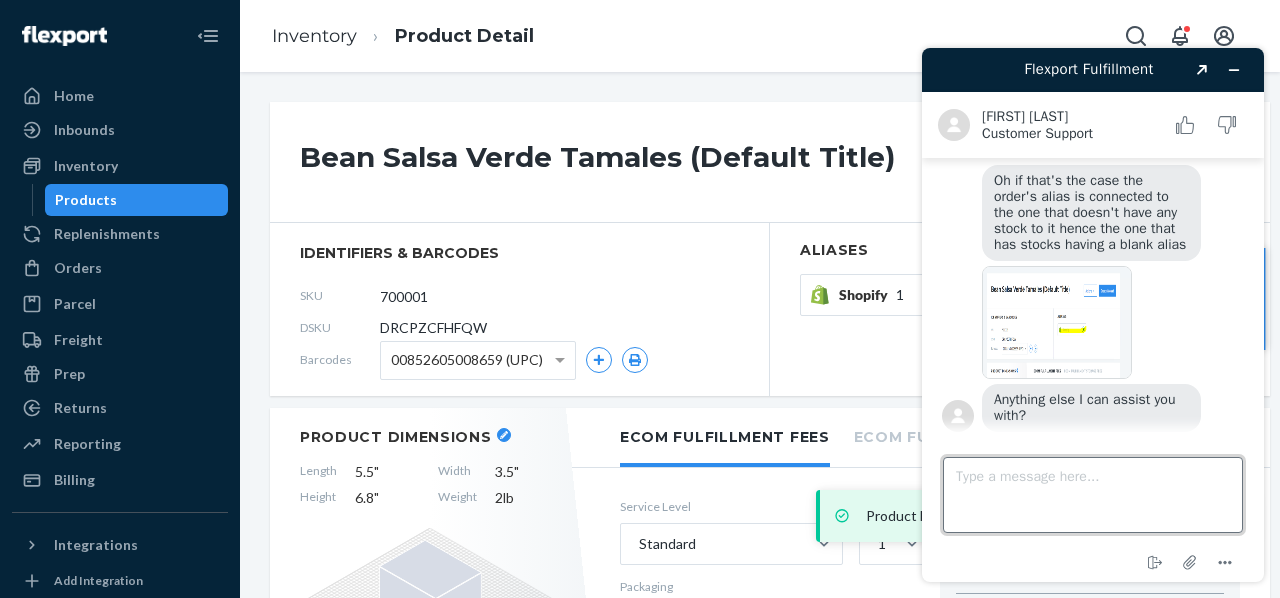 scroll, scrollTop: 1063, scrollLeft: 0, axis: vertical 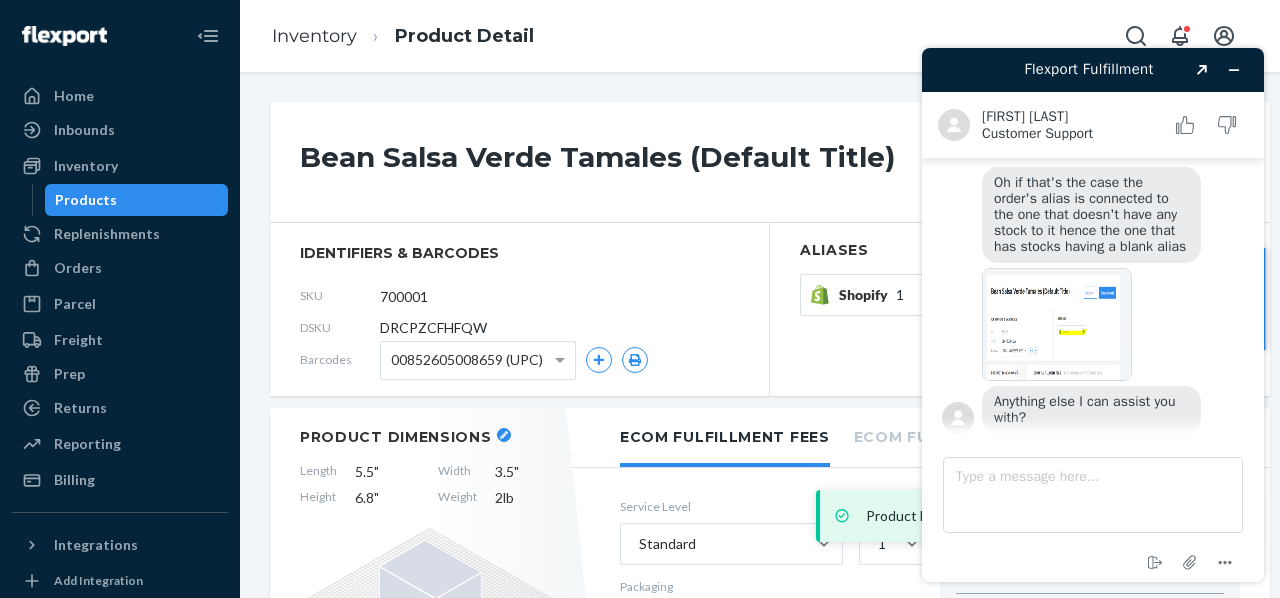 click on "Products" at bounding box center [86, 200] 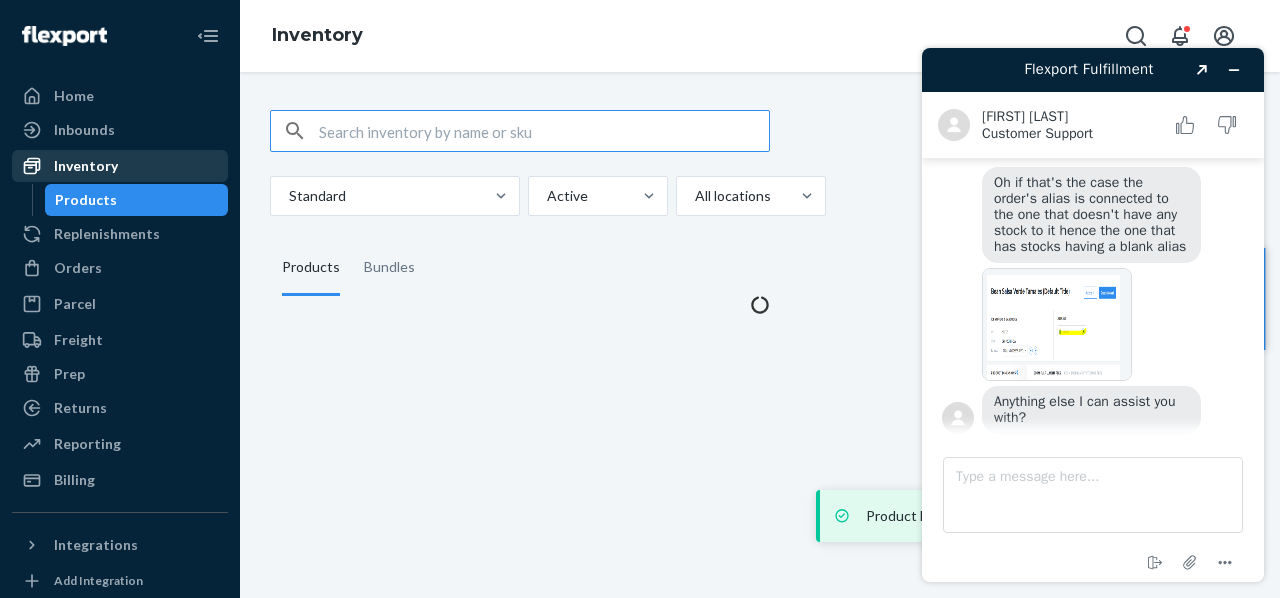 scroll, scrollTop: 0, scrollLeft: 0, axis: both 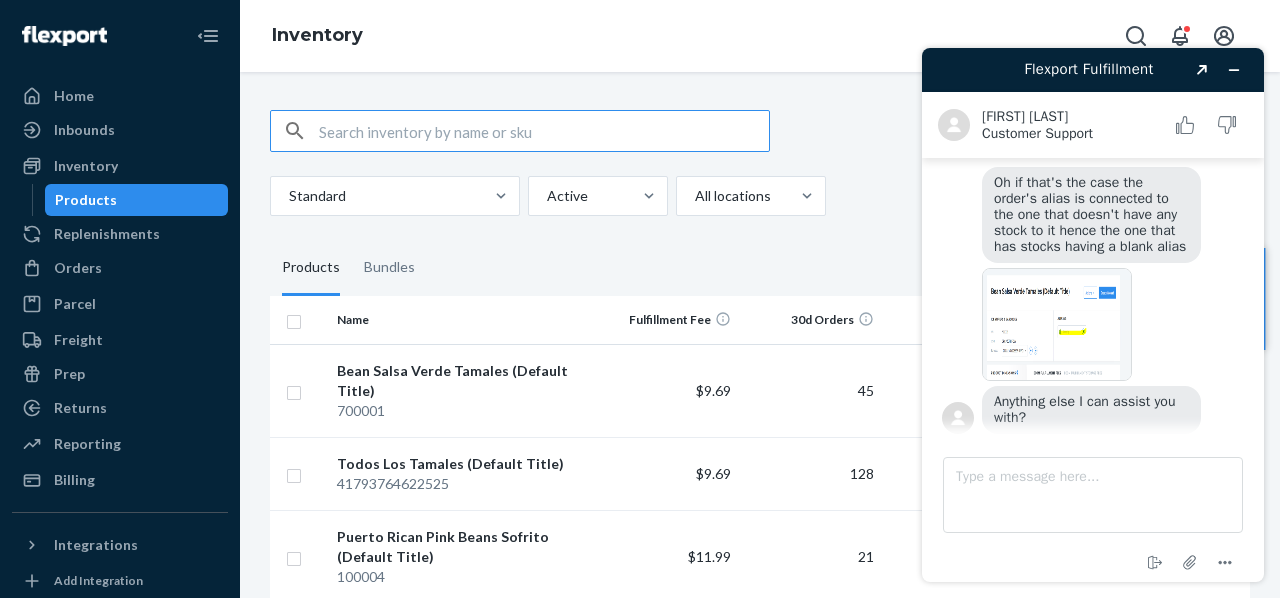 click at bounding box center [544, 131] 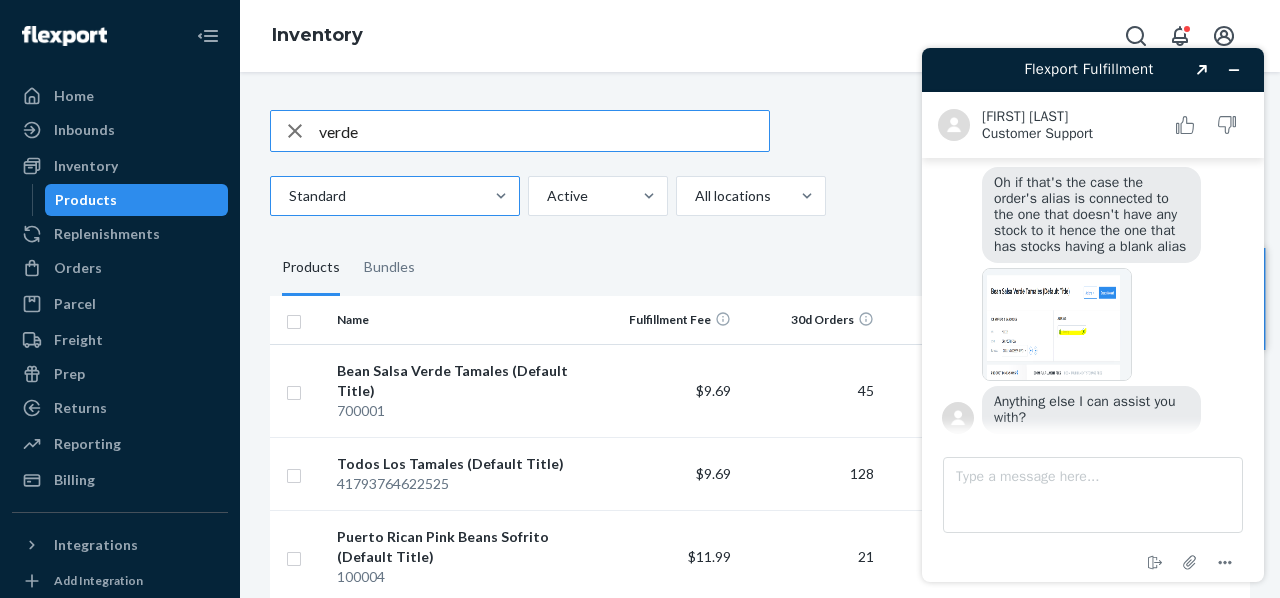 type on "verde" 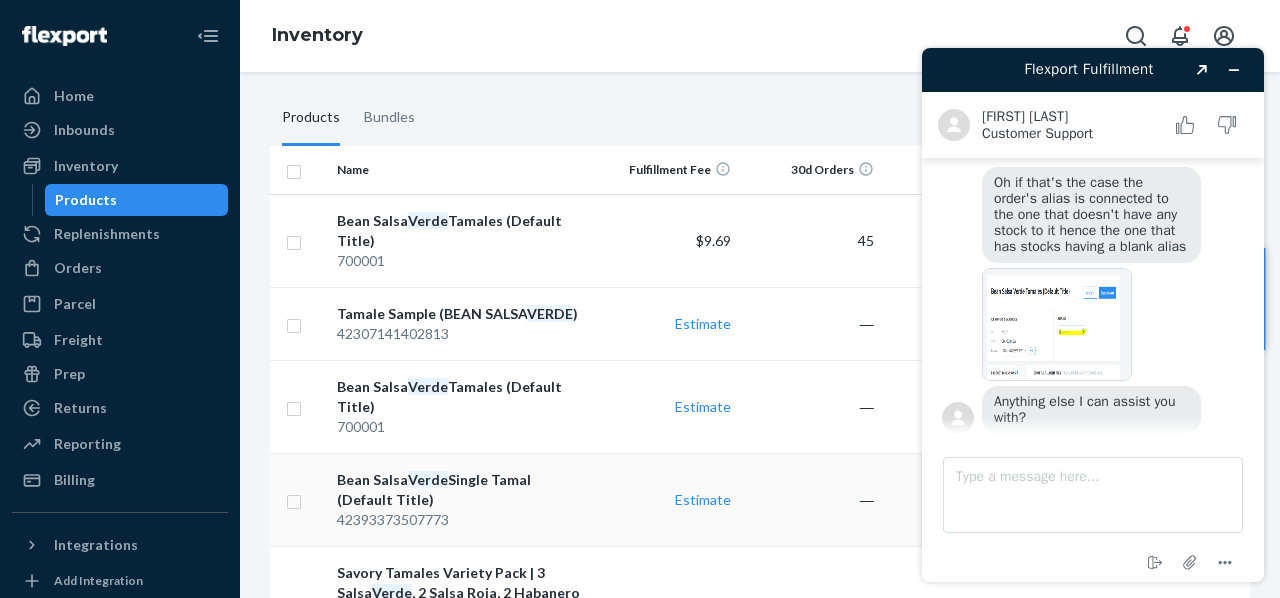 scroll, scrollTop: 154, scrollLeft: 0, axis: vertical 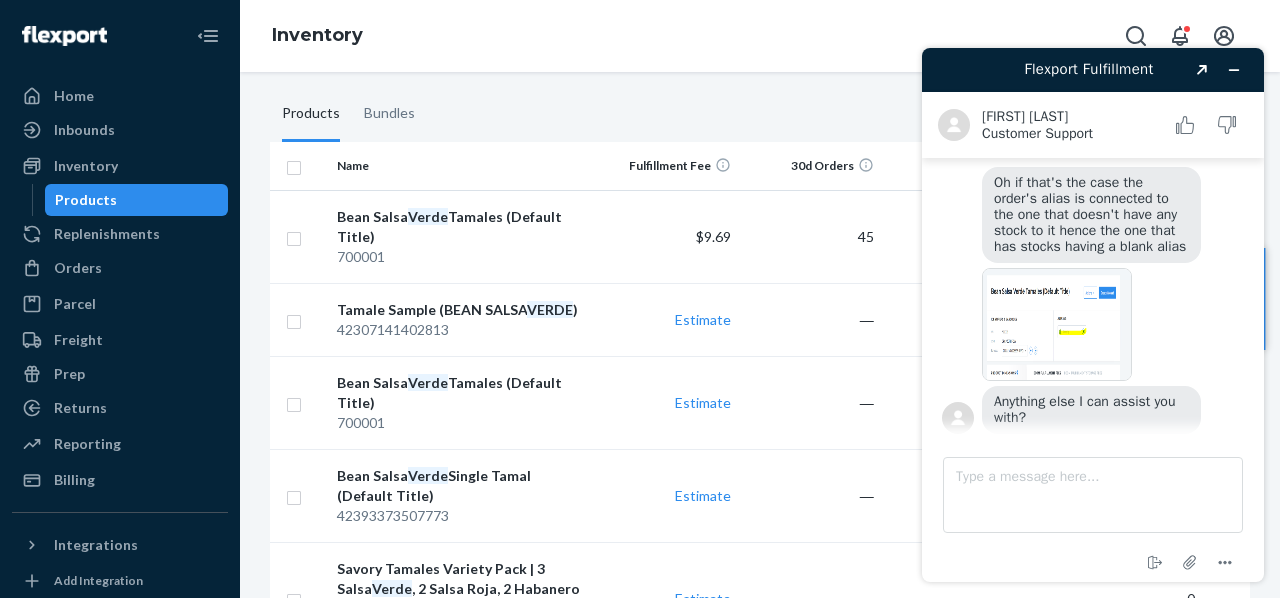 click on "Bean Salsa  Verde  Tamales (Default Title)" at bounding box center [462, 393] 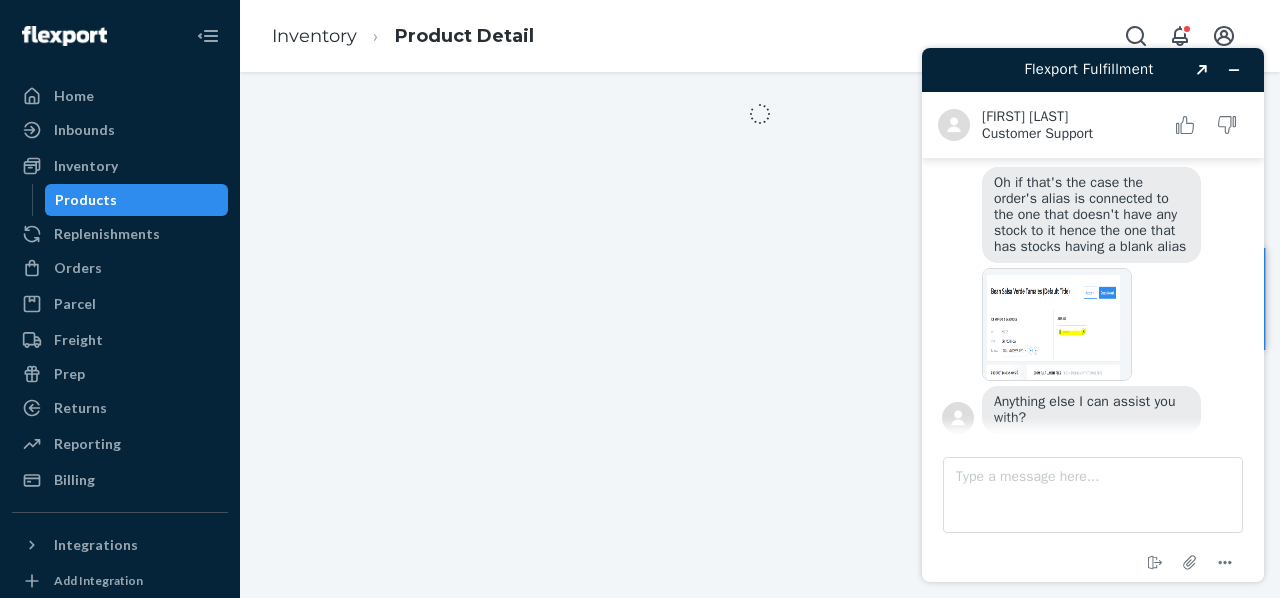 scroll, scrollTop: 0, scrollLeft: 0, axis: both 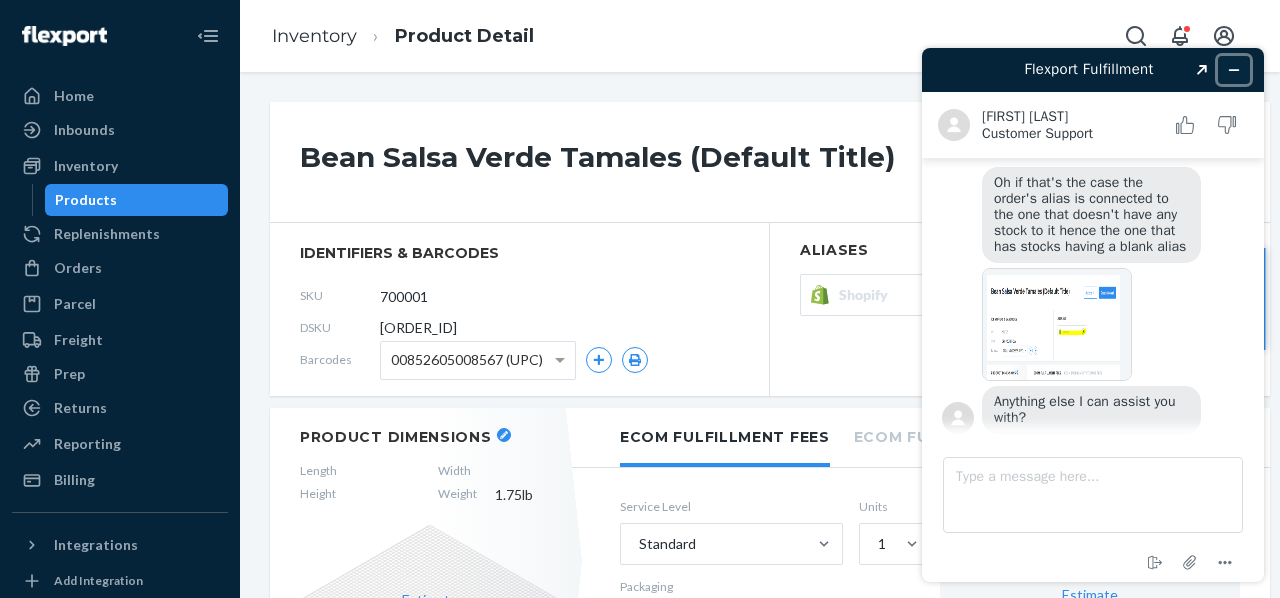 click 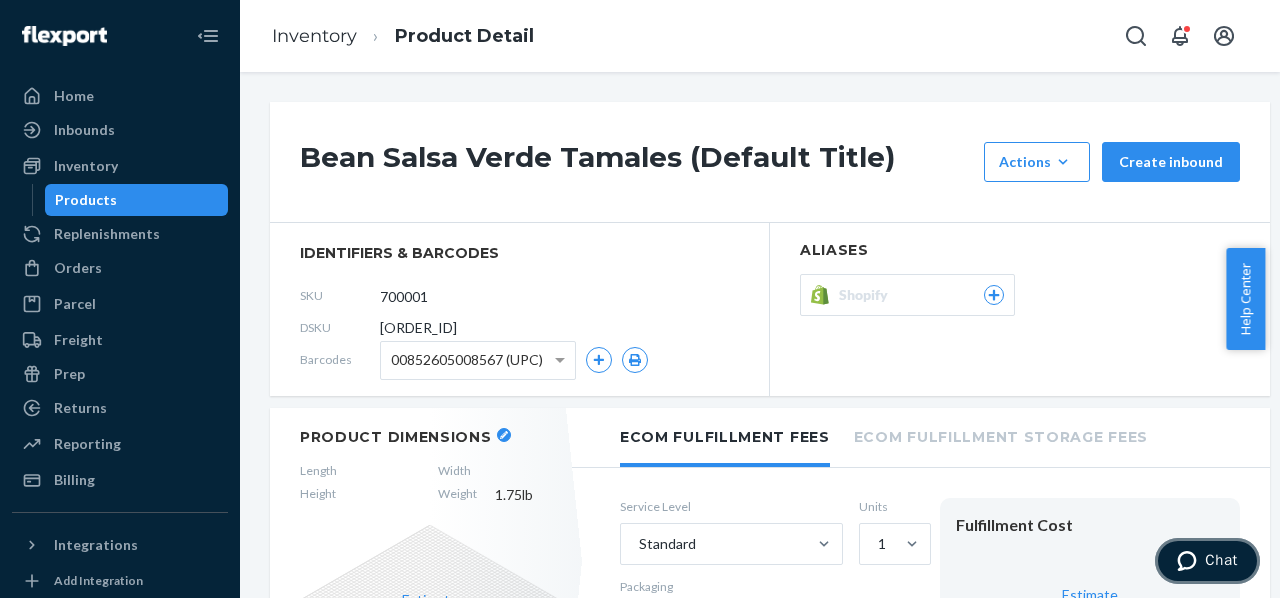 scroll, scrollTop: 0, scrollLeft: 0, axis: both 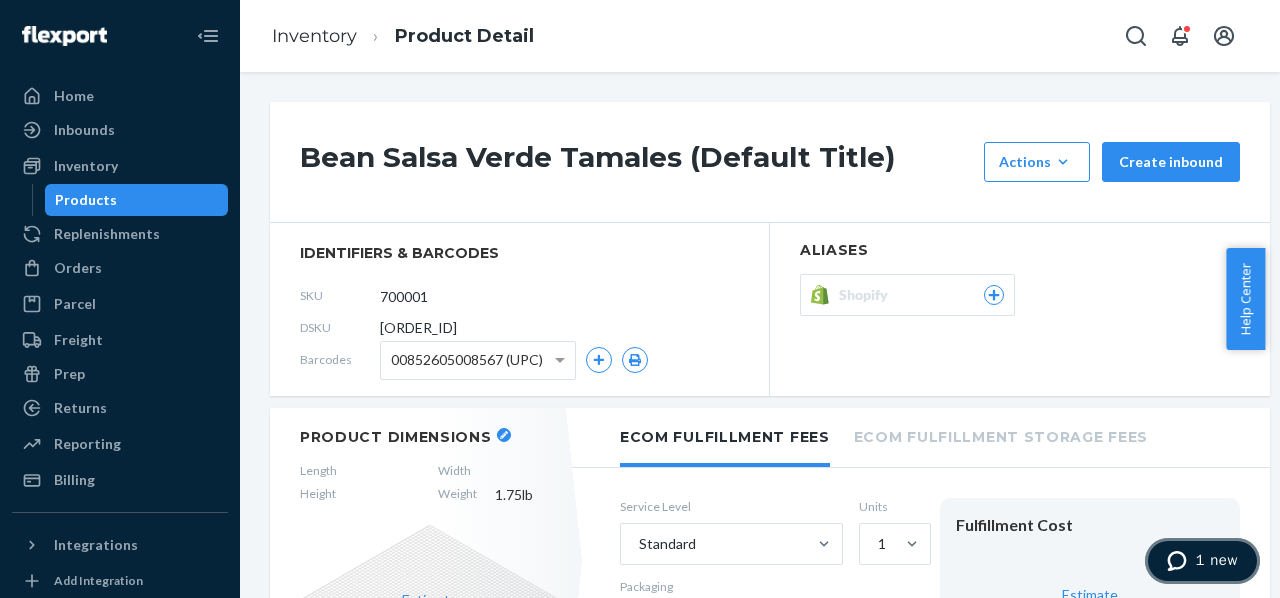 click 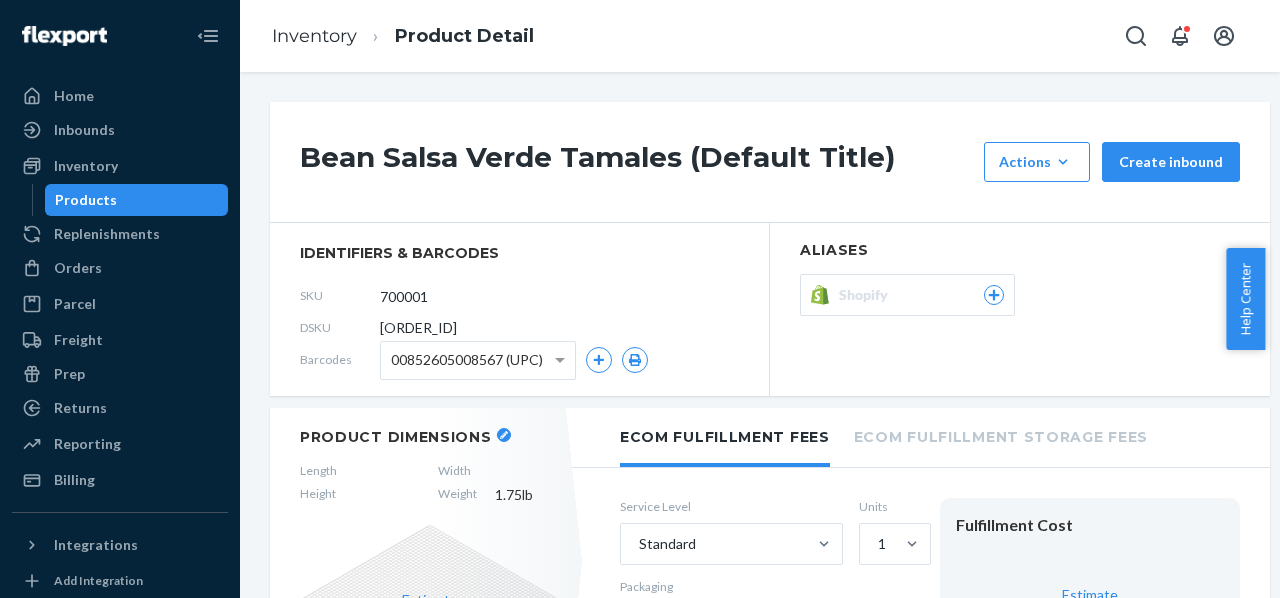 scroll, scrollTop: 0, scrollLeft: 0, axis: both 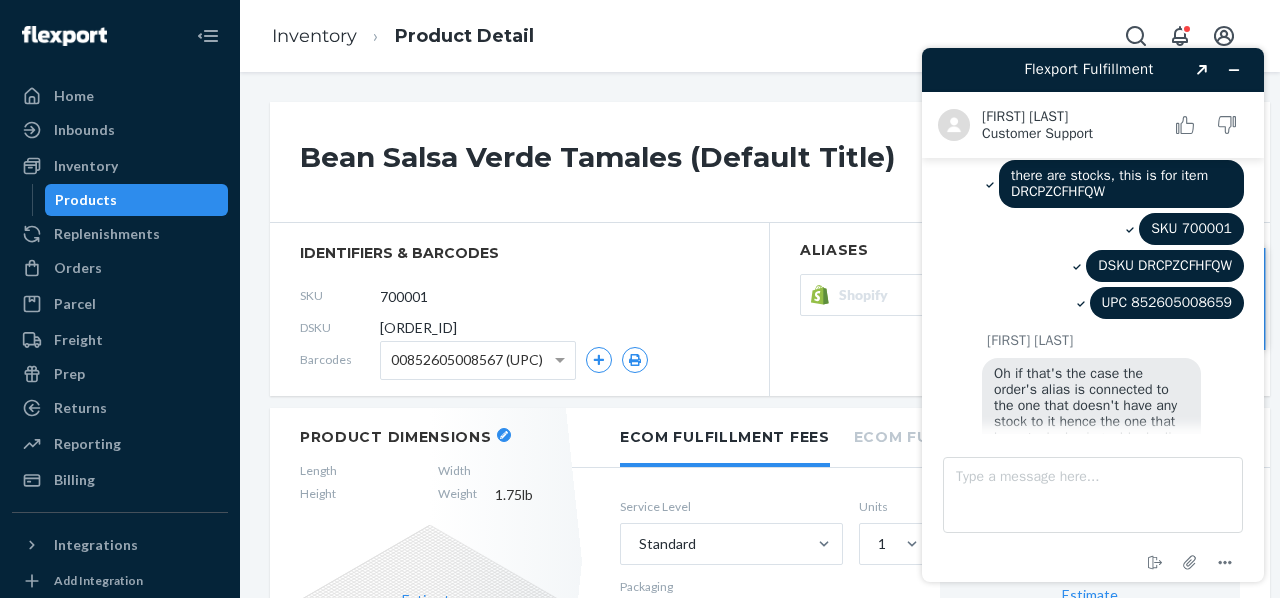 click on "UPC 852605008659" at bounding box center [1167, 302] 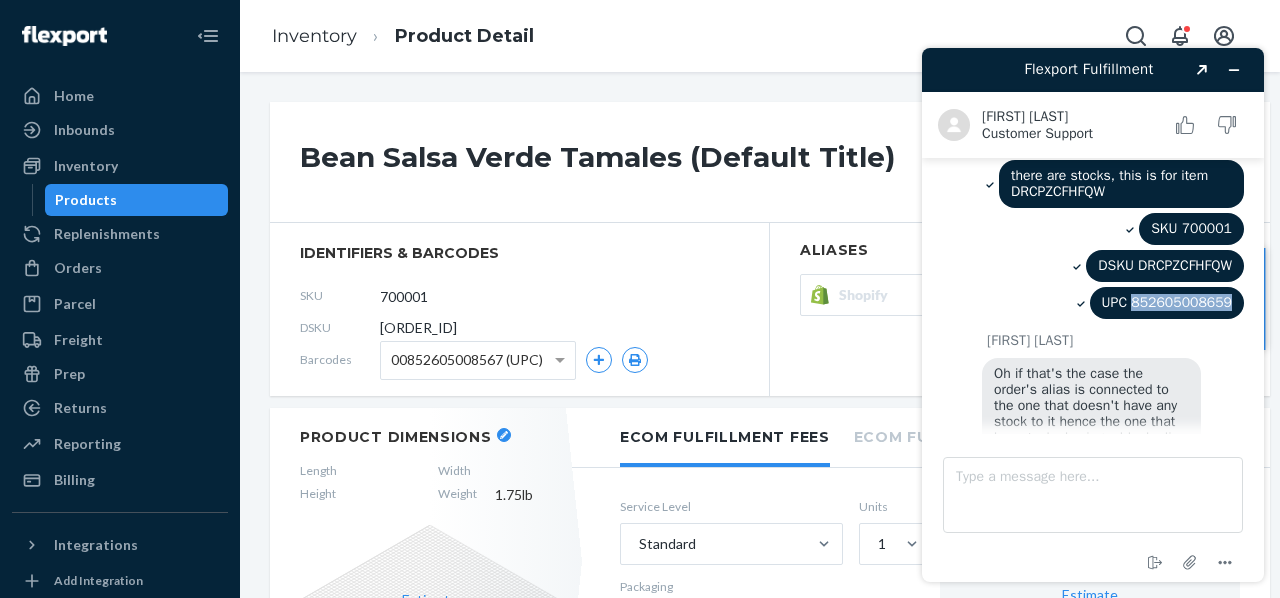 click on "UPC 852605008659" at bounding box center [1167, 302] 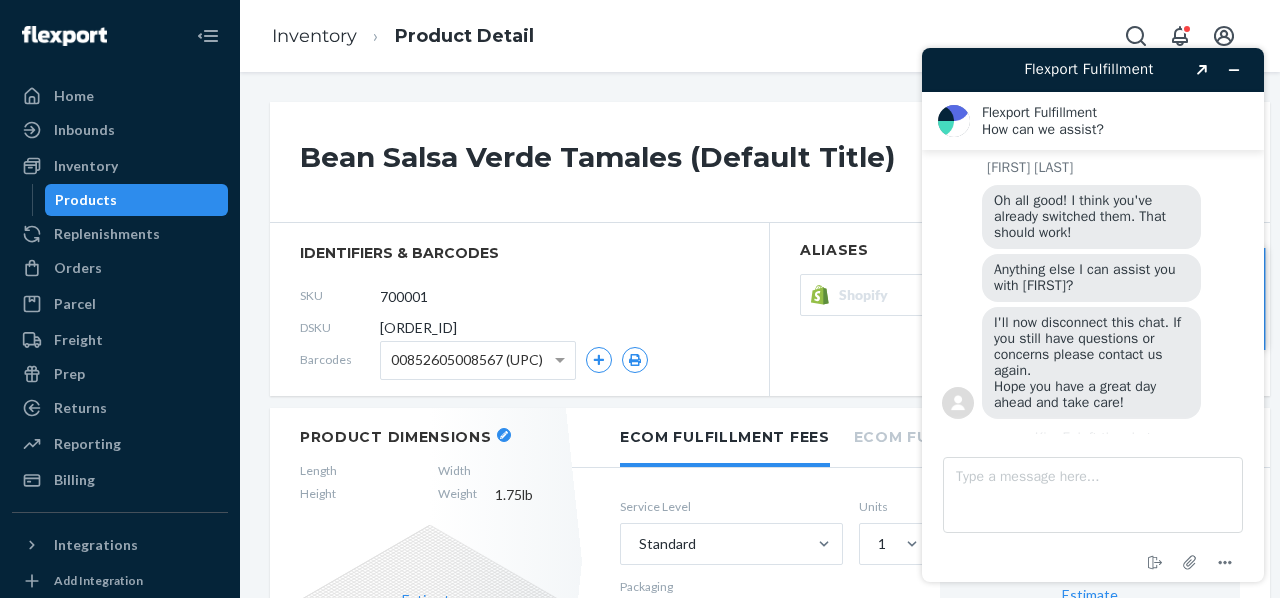 scroll, scrollTop: 1666, scrollLeft: 0, axis: vertical 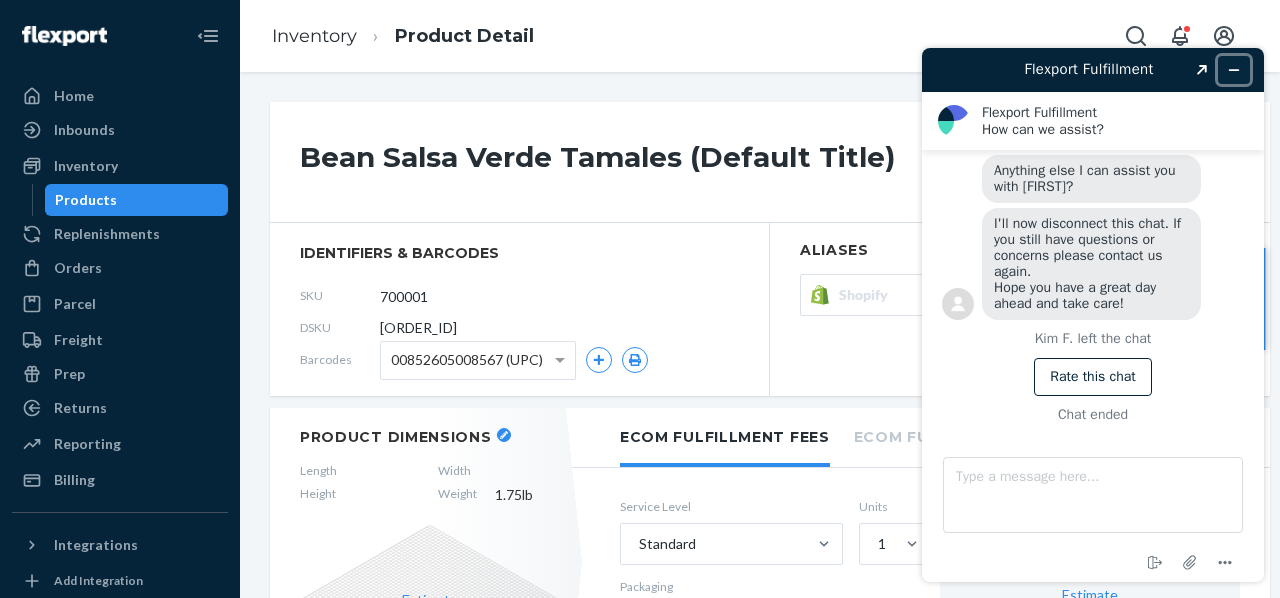 click at bounding box center [1234, 70] 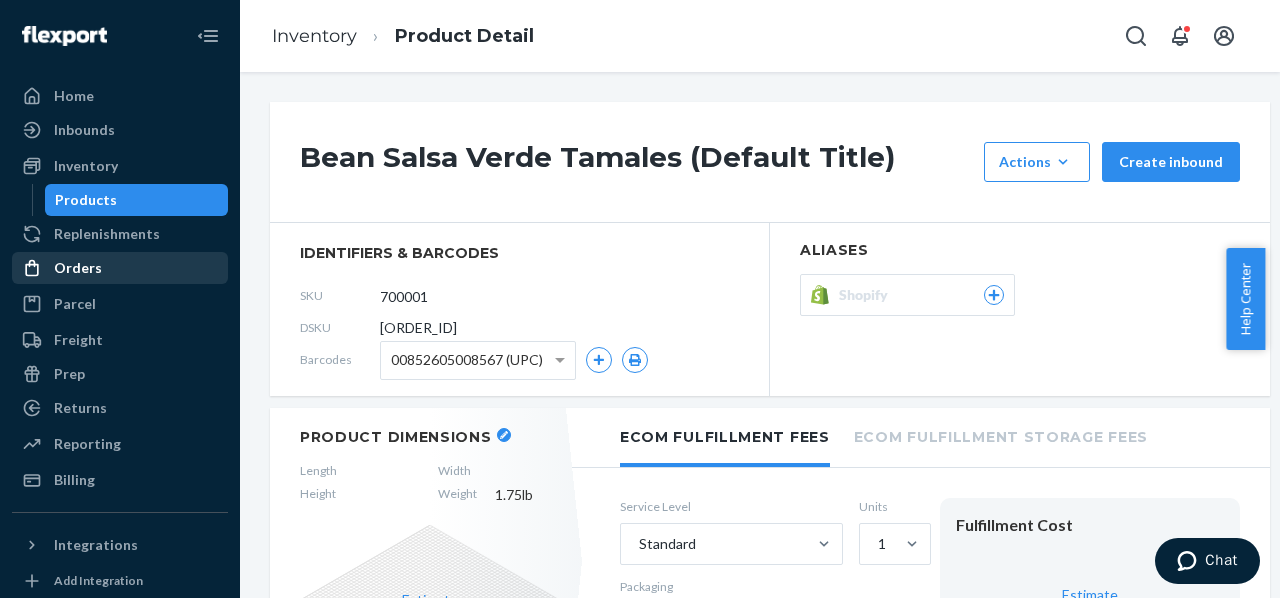 click on "Orders" at bounding box center (120, 268) 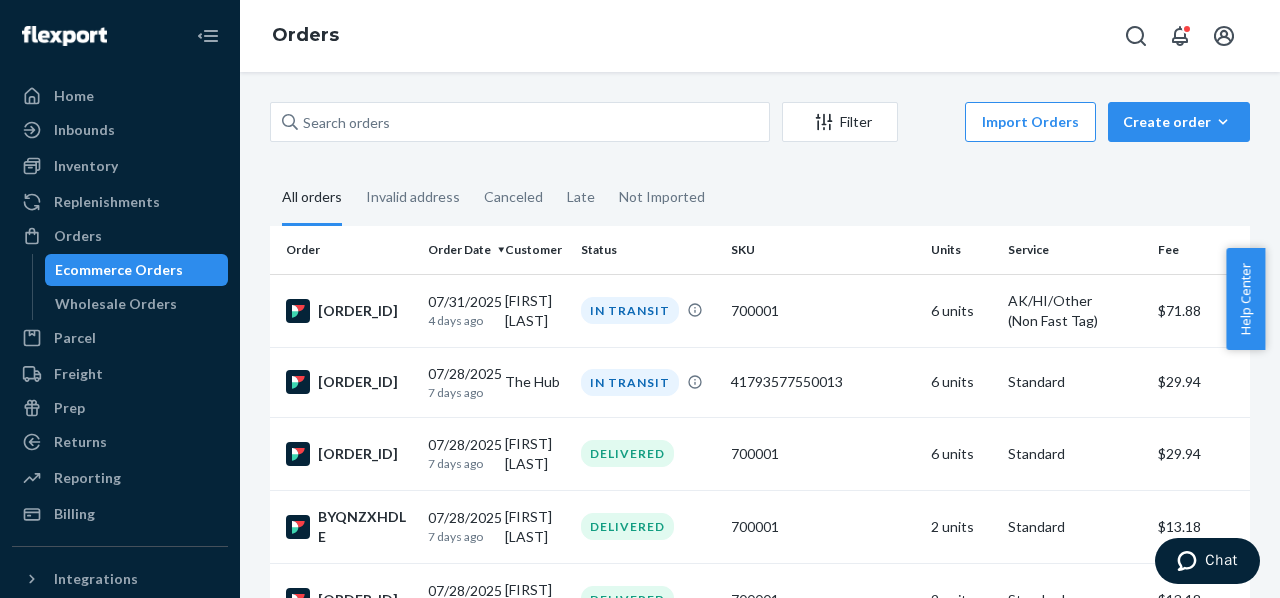 click on "Ecommerce Orders" at bounding box center (119, 270) 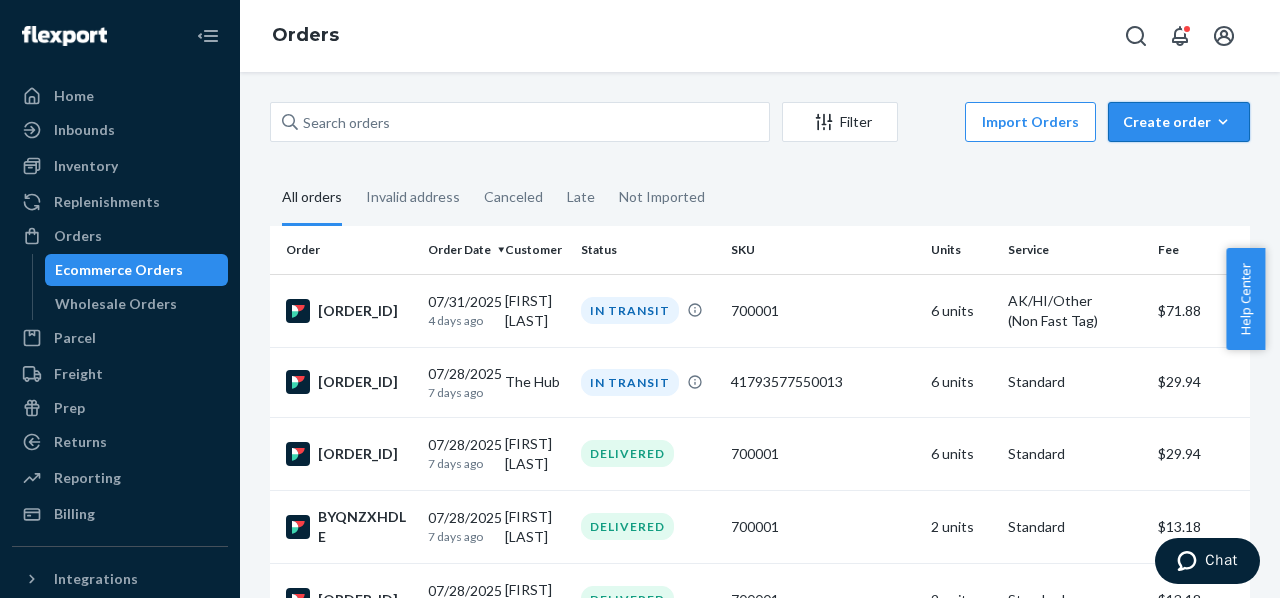 click on "Create order" at bounding box center (1179, 122) 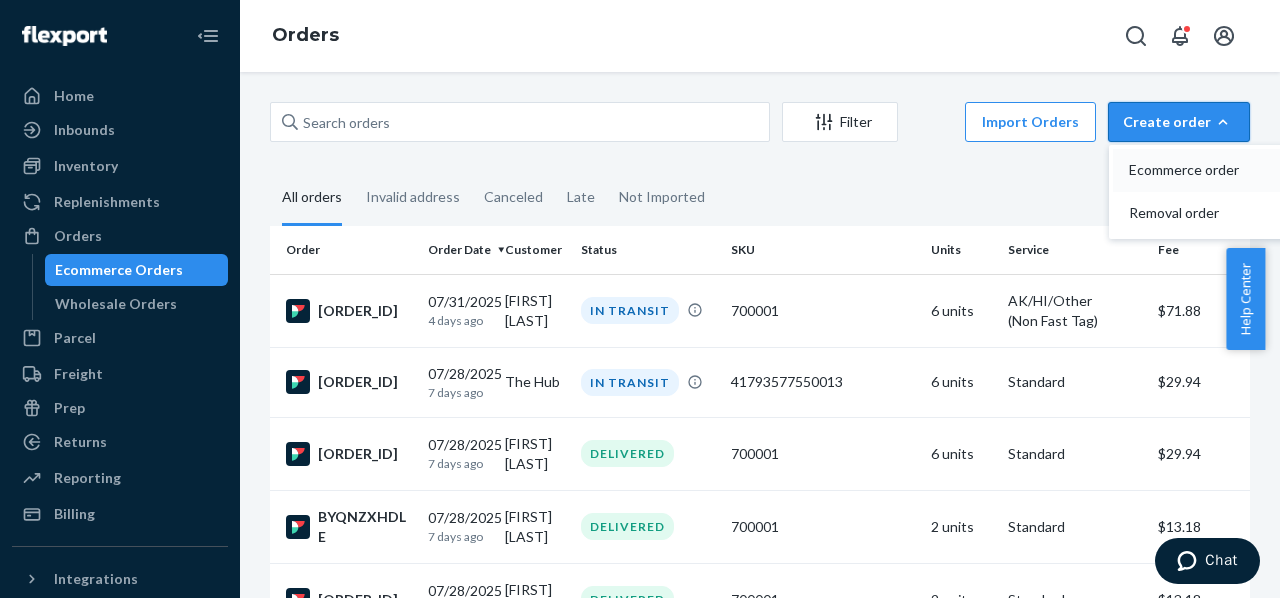 click on "Ecommerce order" at bounding box center [1209, 170] 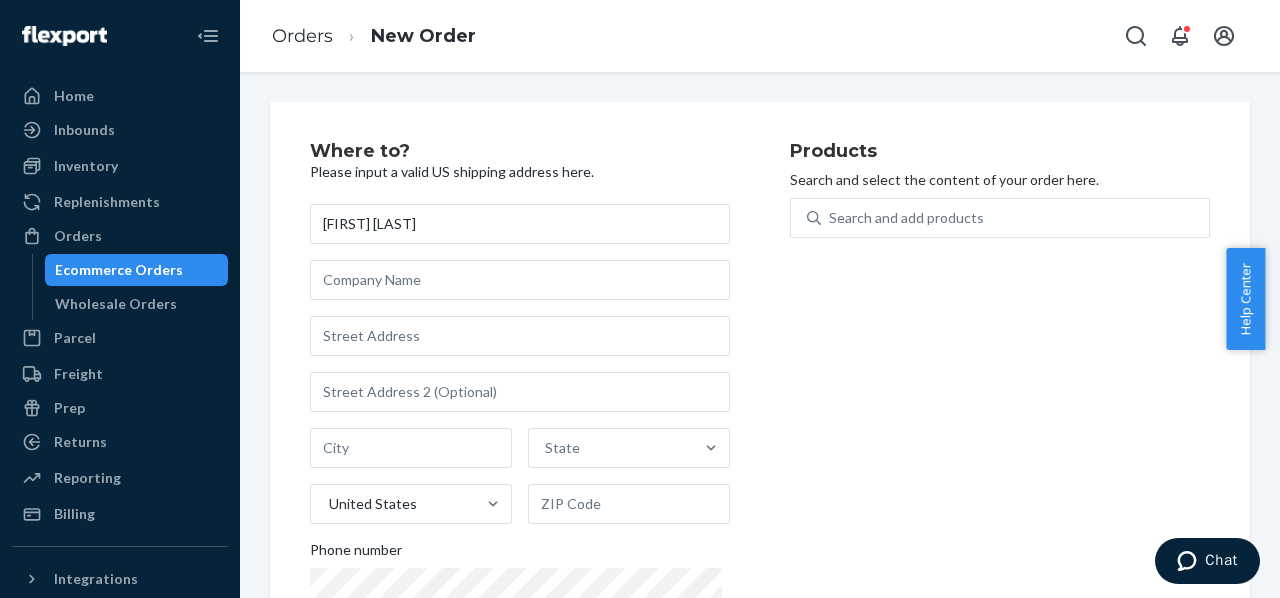 type on "[FIRST] [LAST]" 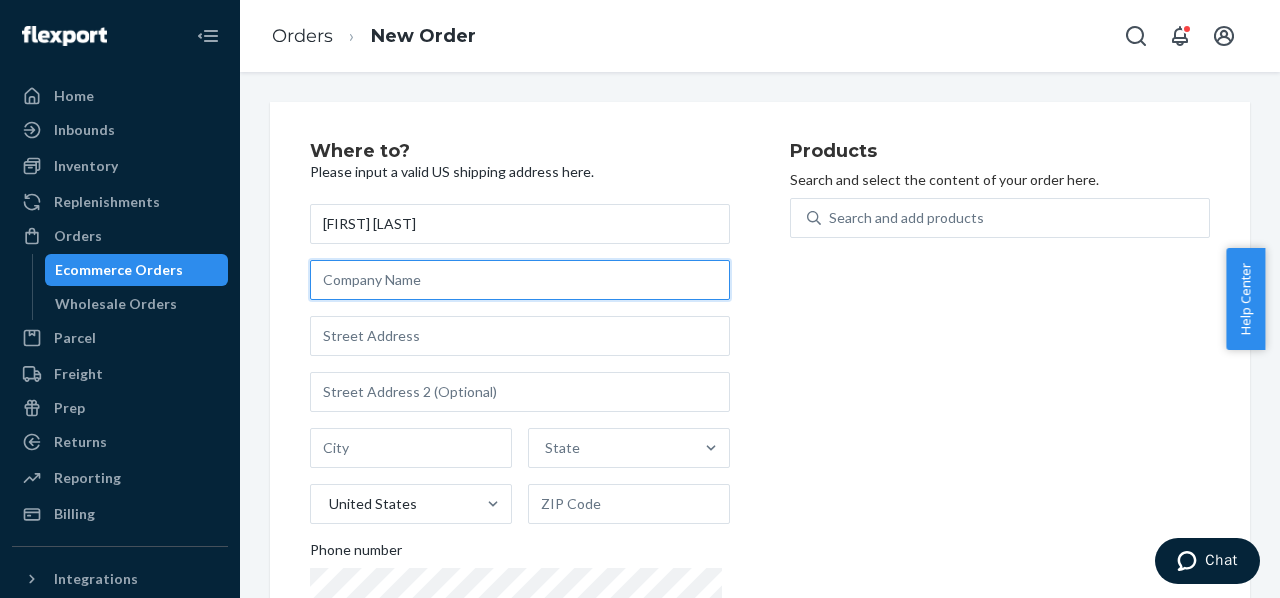 click at bounding box center (520, 280) 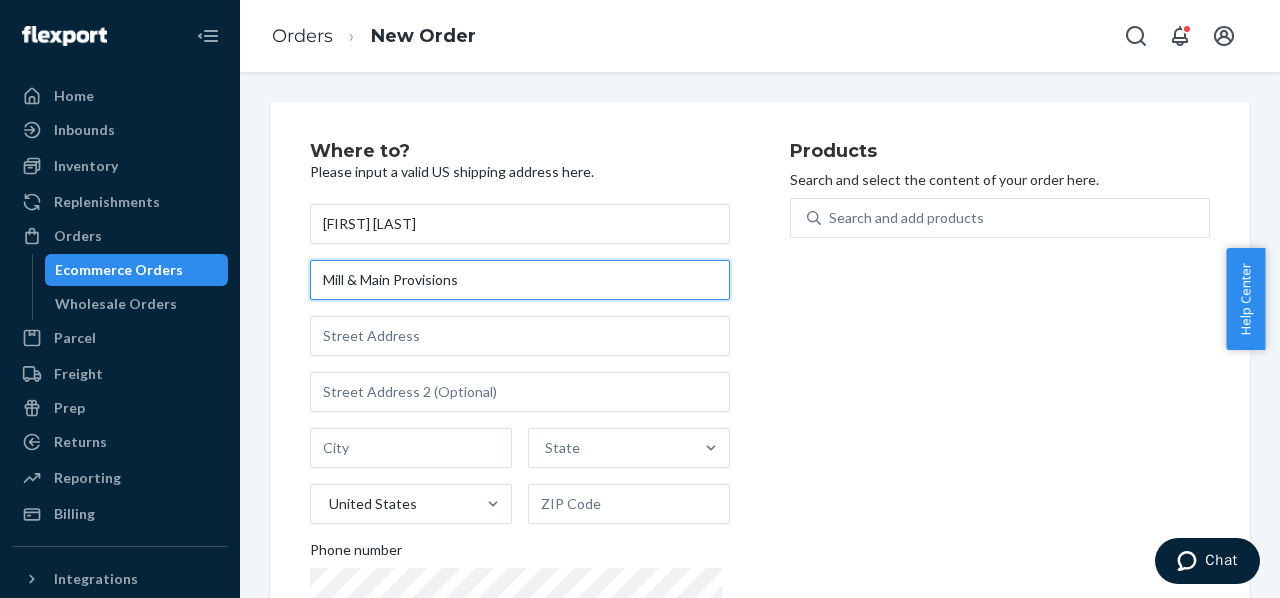 type on "Mill & Main Provisions" 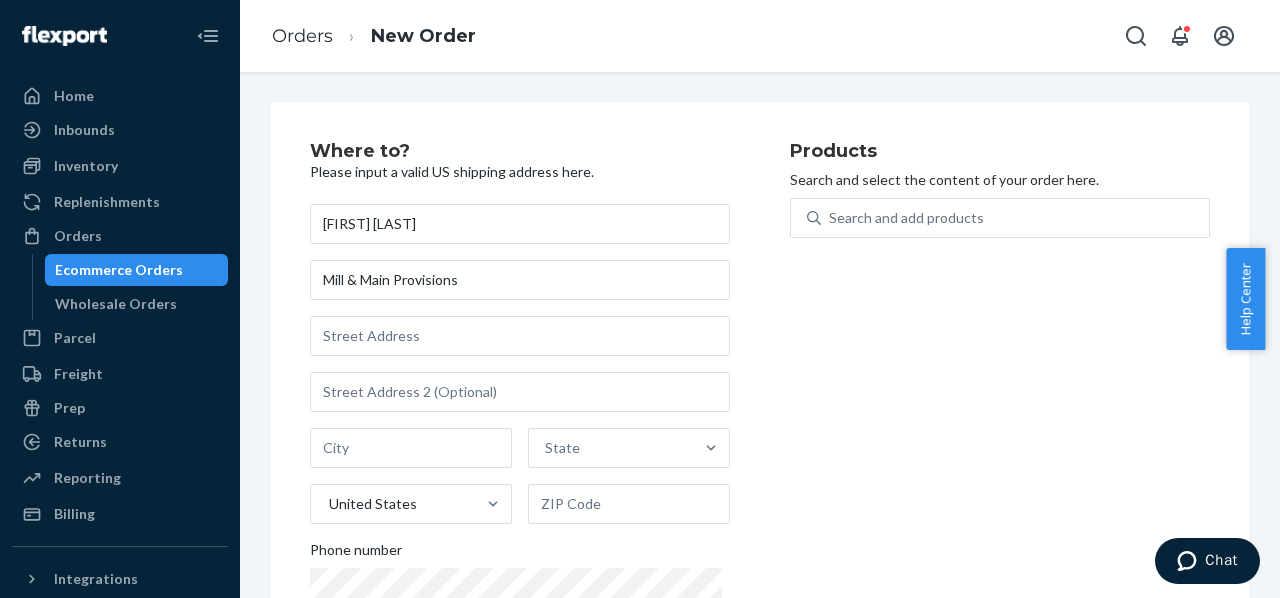 click on "[FIRST] [LAST] [COMPANY] [COMPANY] [STATE] [COUNTRY] [PHONE]" at bounding box center (520, 434) 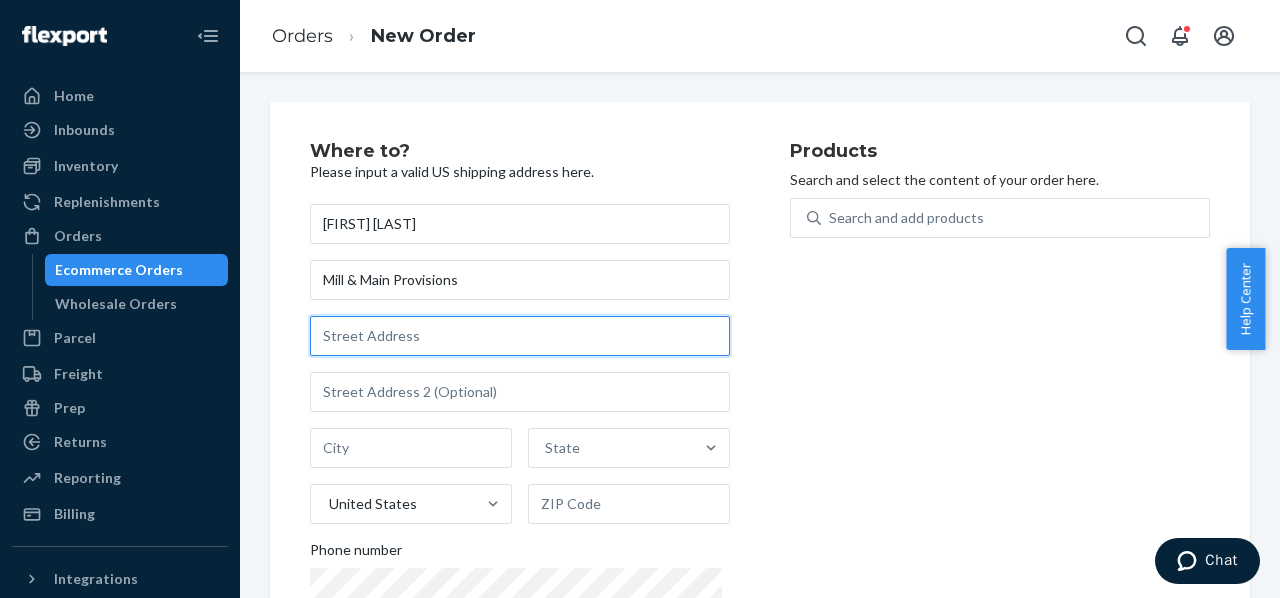 click at bounding box center [520, 336] 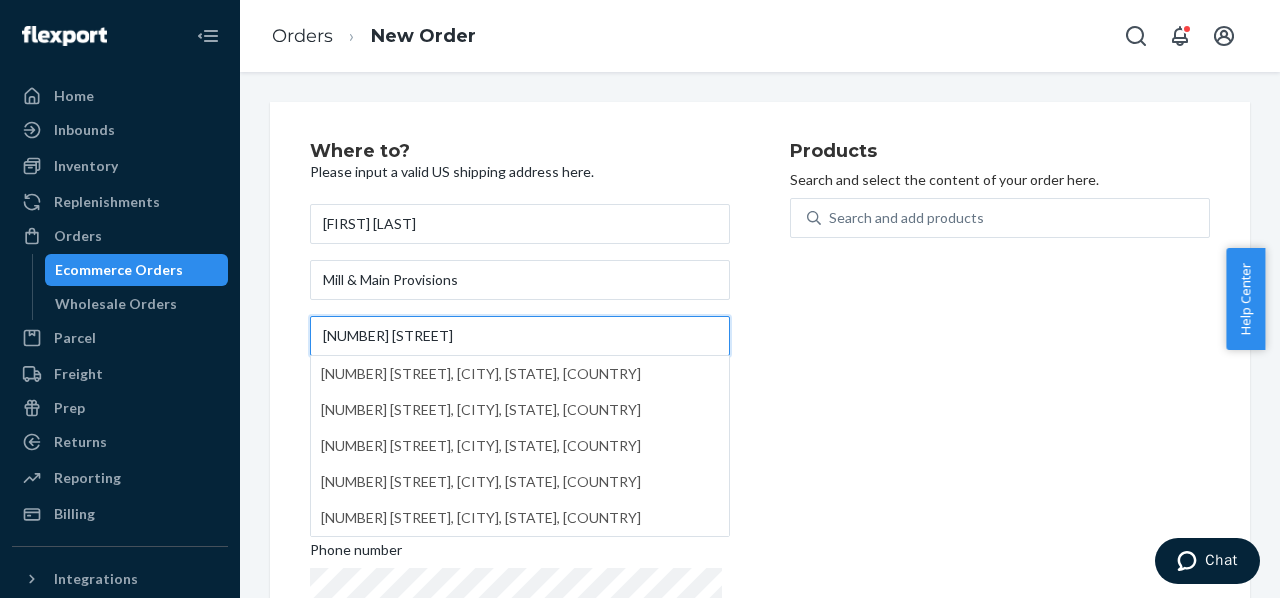 type on "[NUMBER] [STREET]" 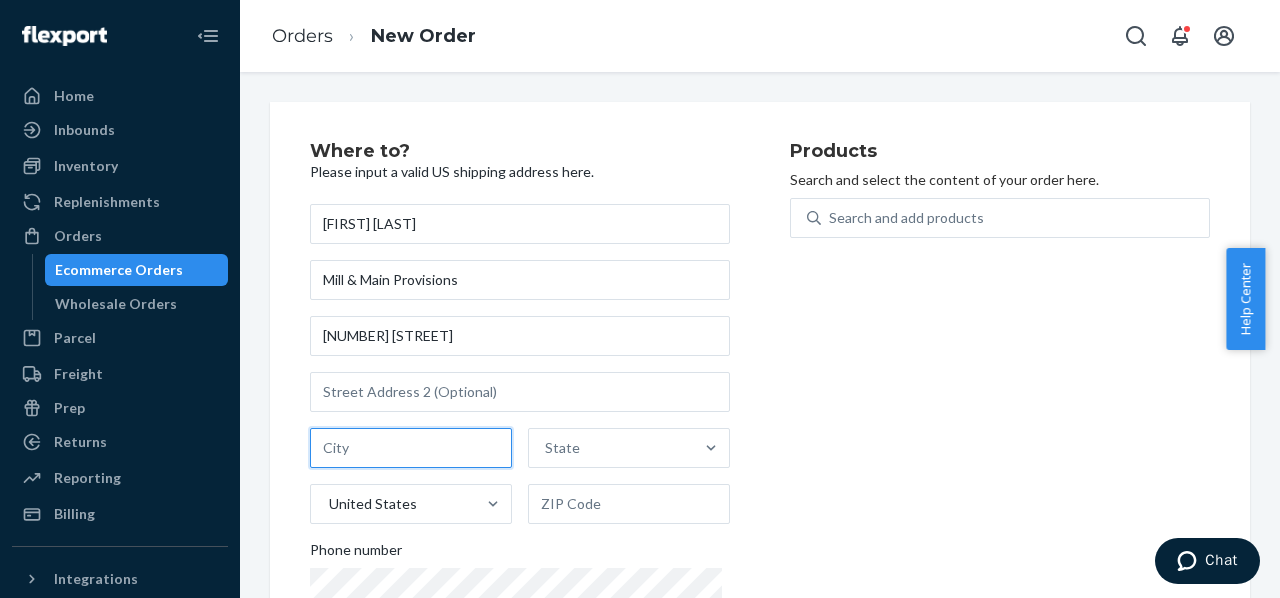 click at bounding box center [411, 448] 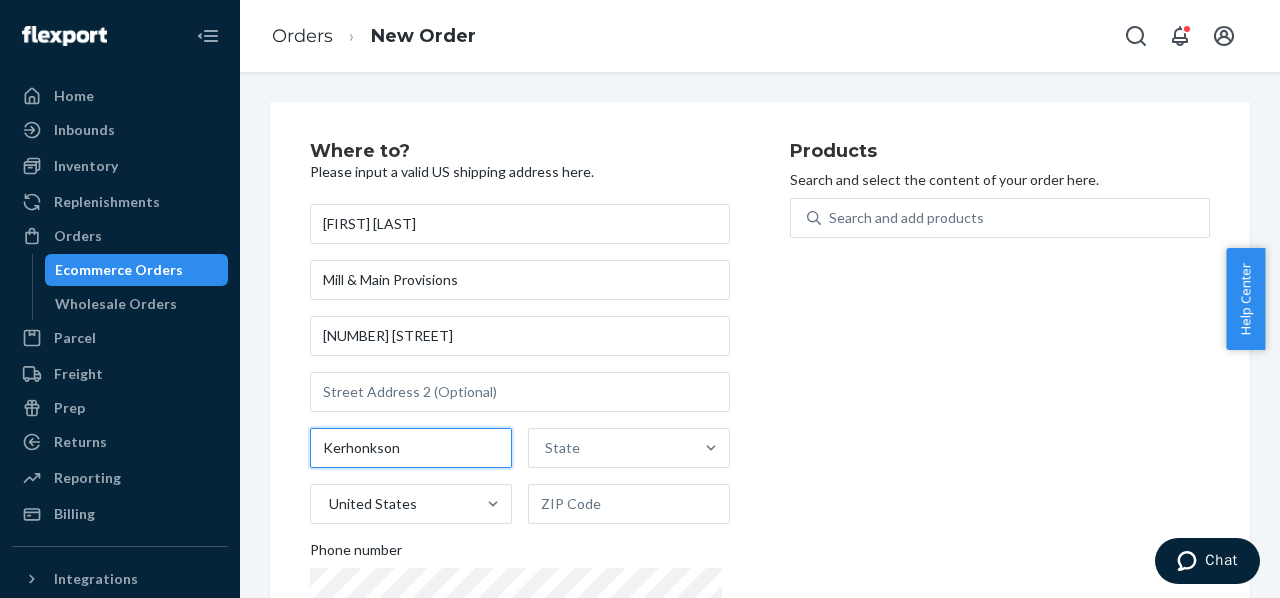 type on "Kerhonkson" 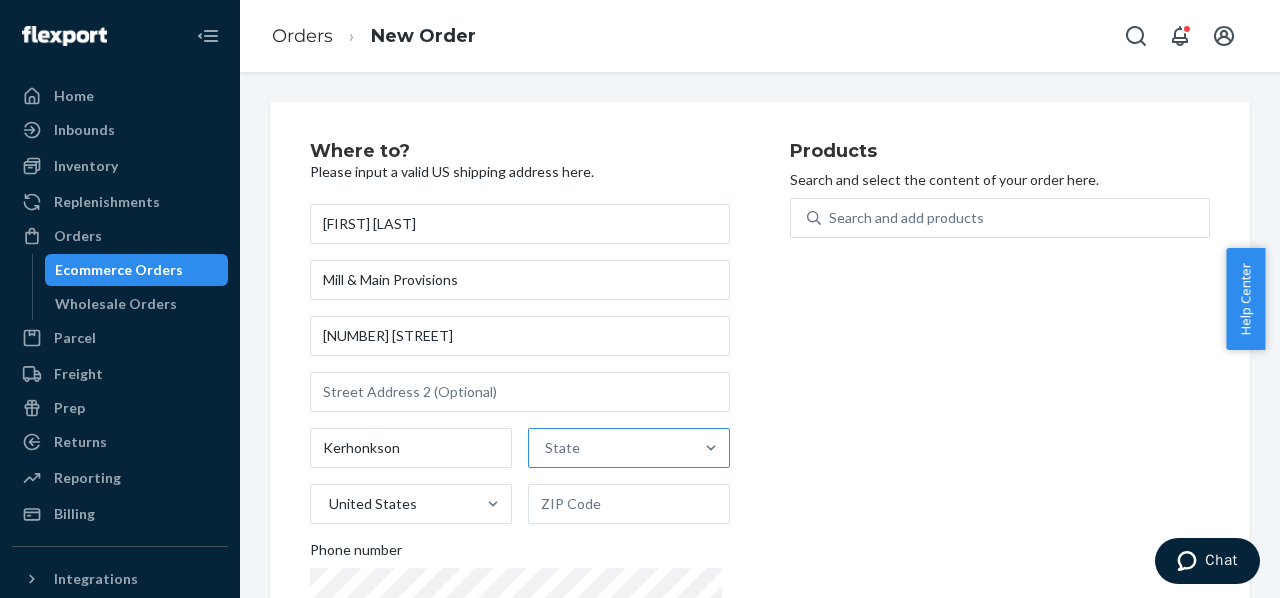 click on "State" at bounding box center (611, 448) 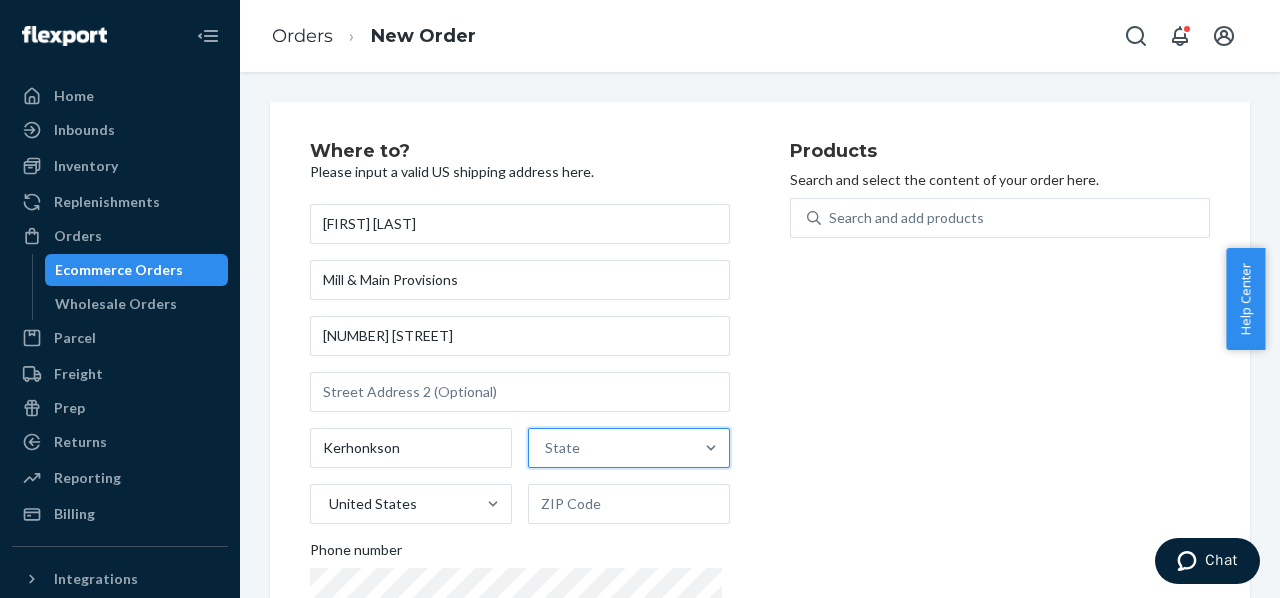 click on "State" at bounding box center (611, 448) 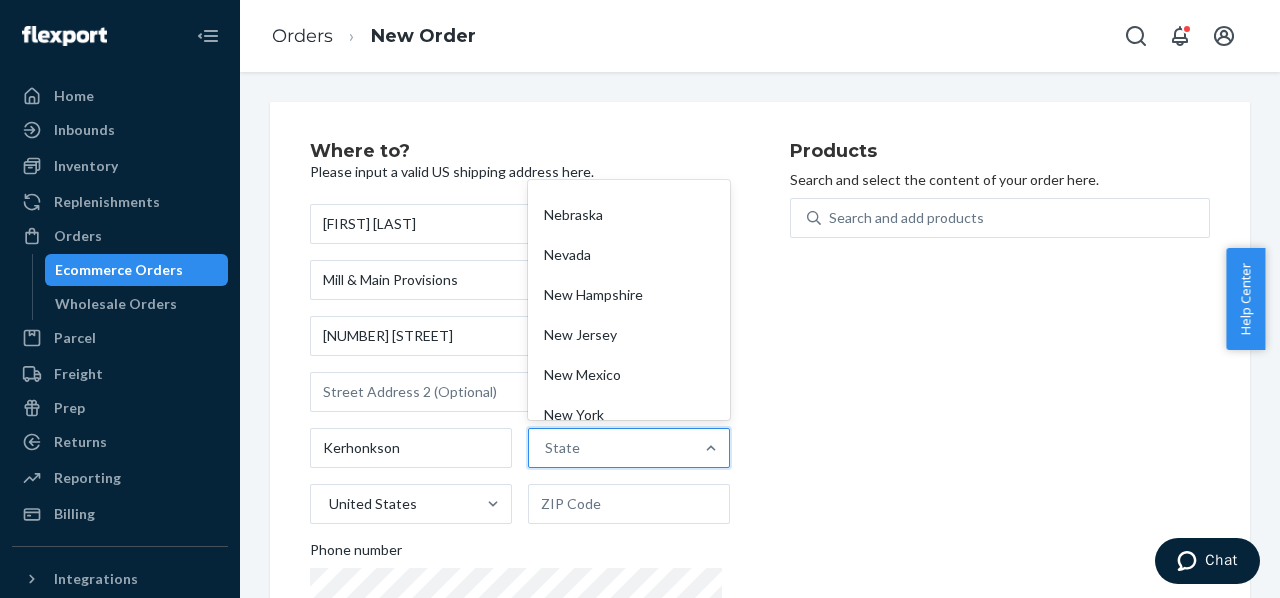 scroll, scrollTop: 1150, scrollLeft: 0, axis: vertical 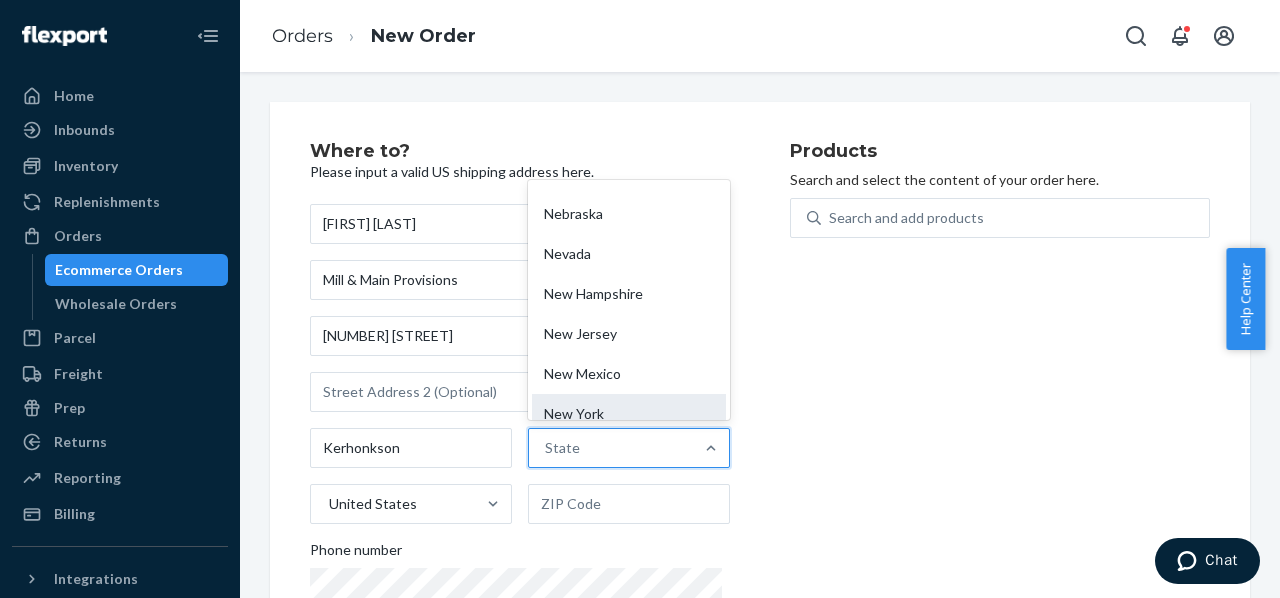click on "New York" at bounding box center [629, 414] 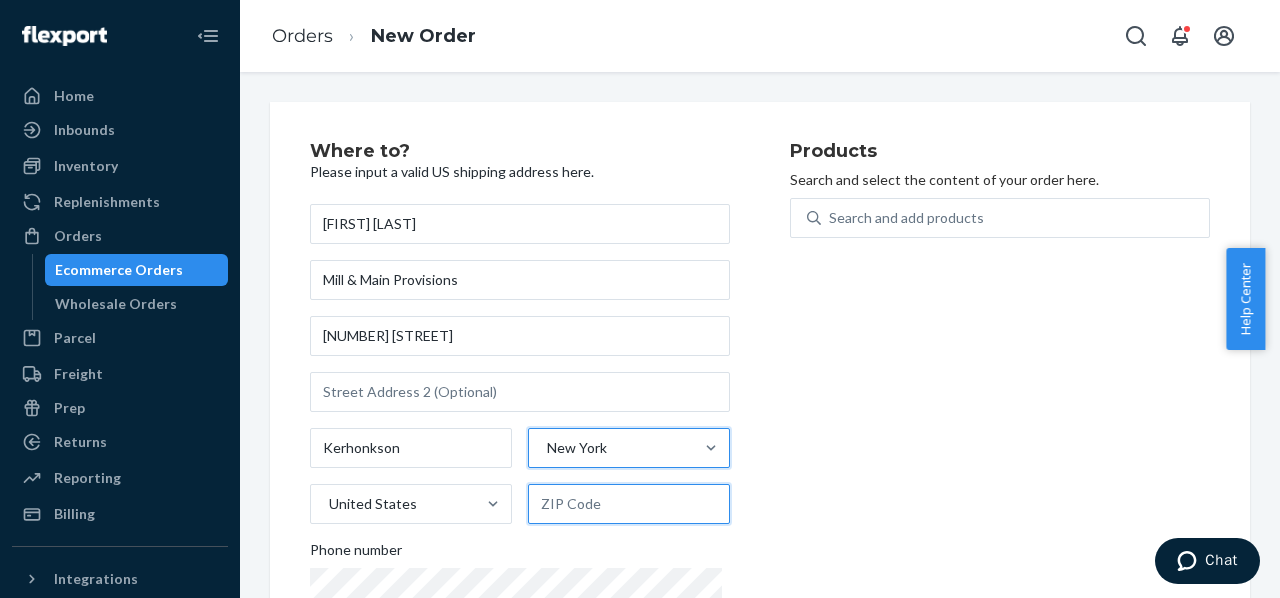 click at bounding box center [629, 504] 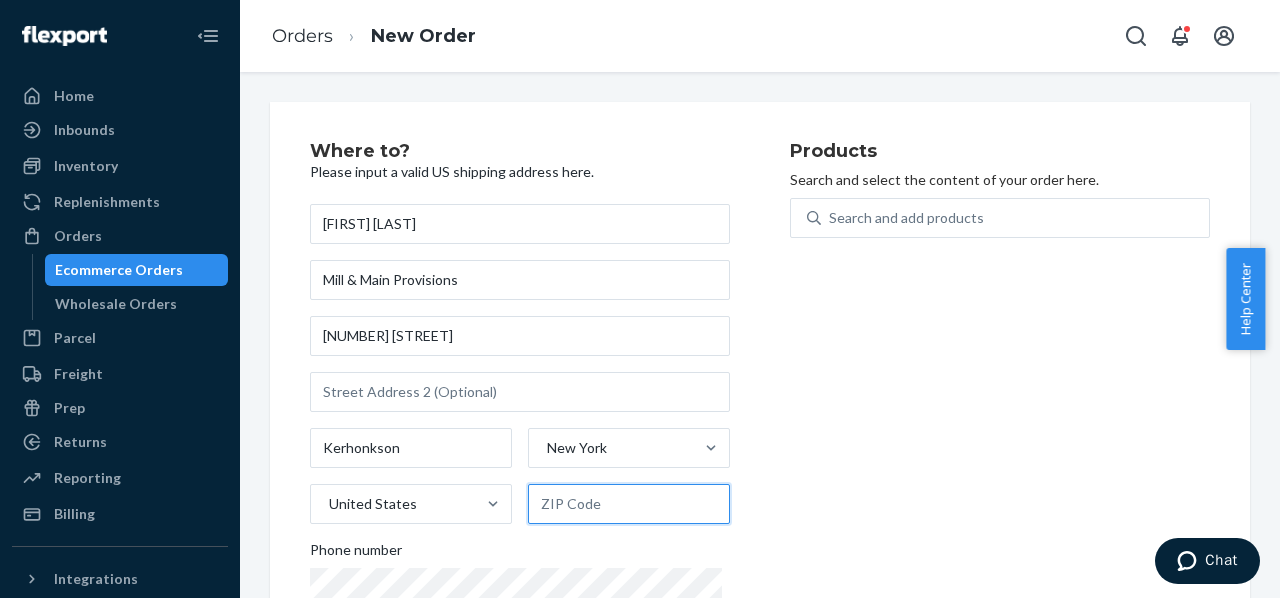 paste on "12446" 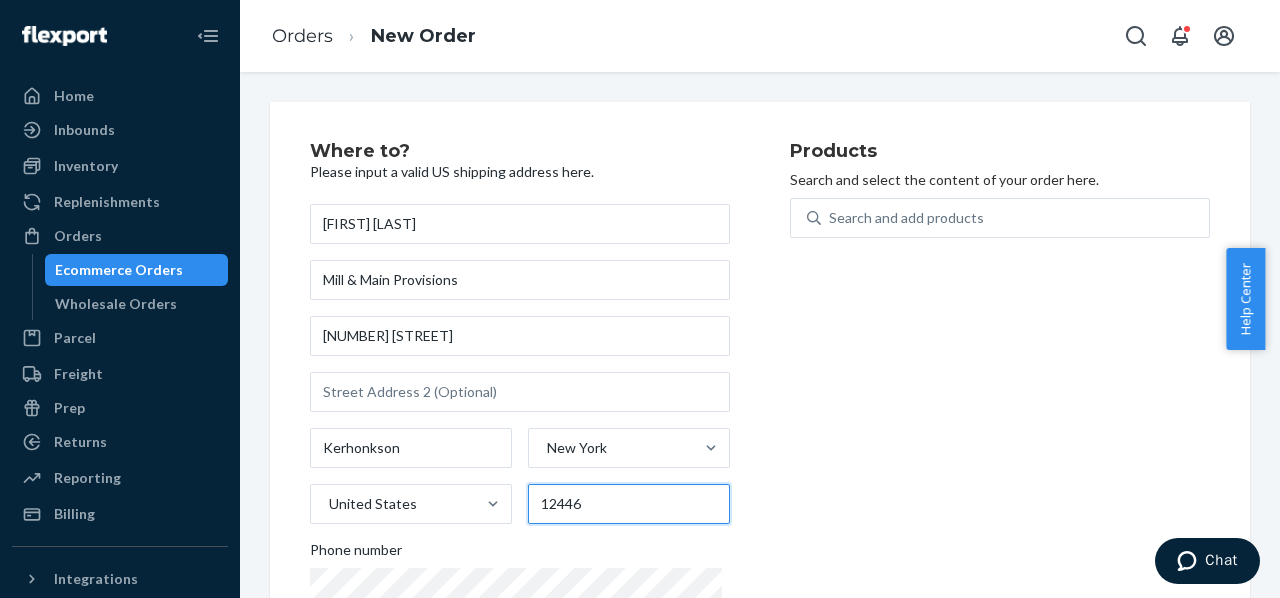 scroll, scrollTop: 122, scrollLeft: 0, axis: vertical 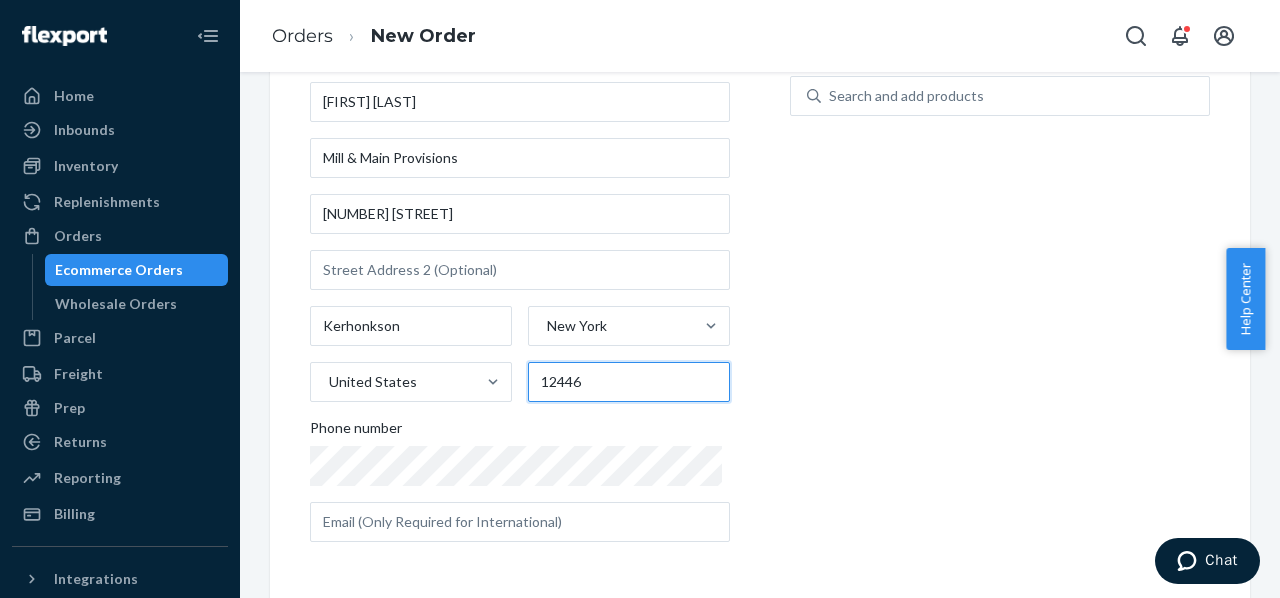 type on "12446" 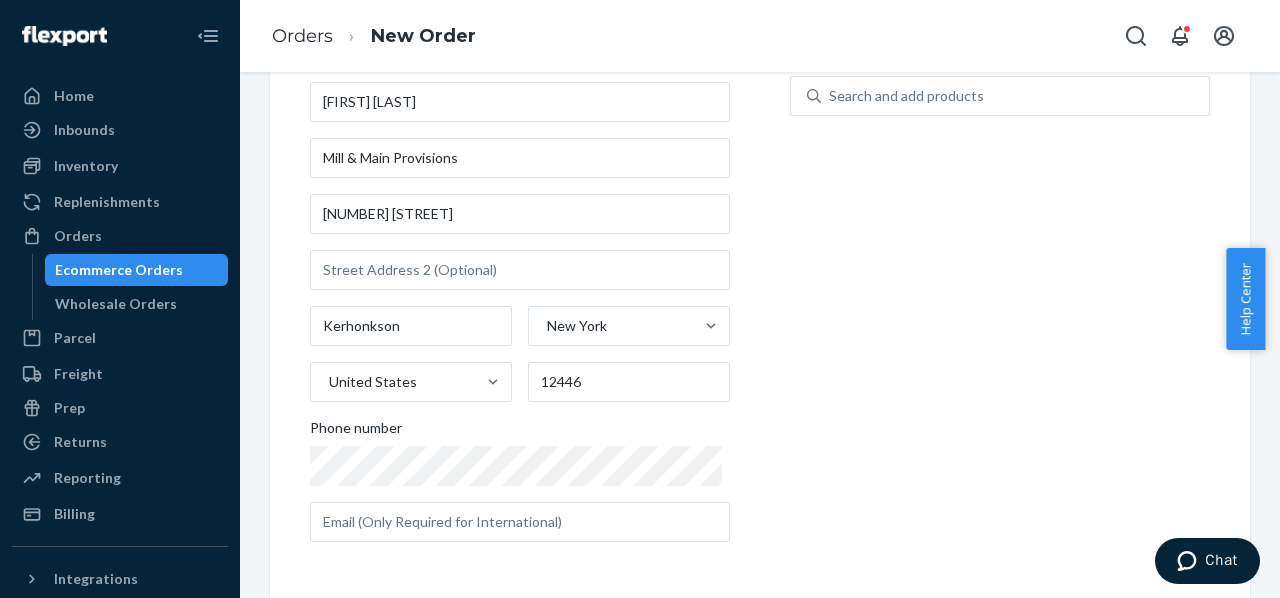 click on "Products Search and select the content of your order here. Search and add products" at bounding box center [1000, 289] 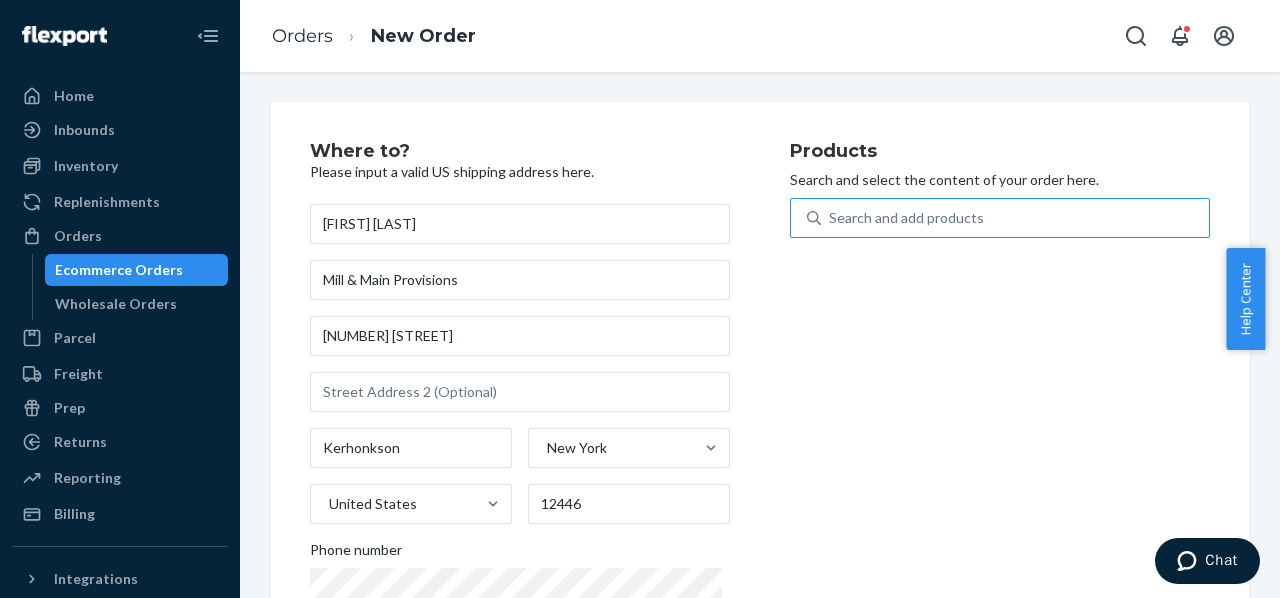click on "Search and add products" at bounding box center (906, 218) 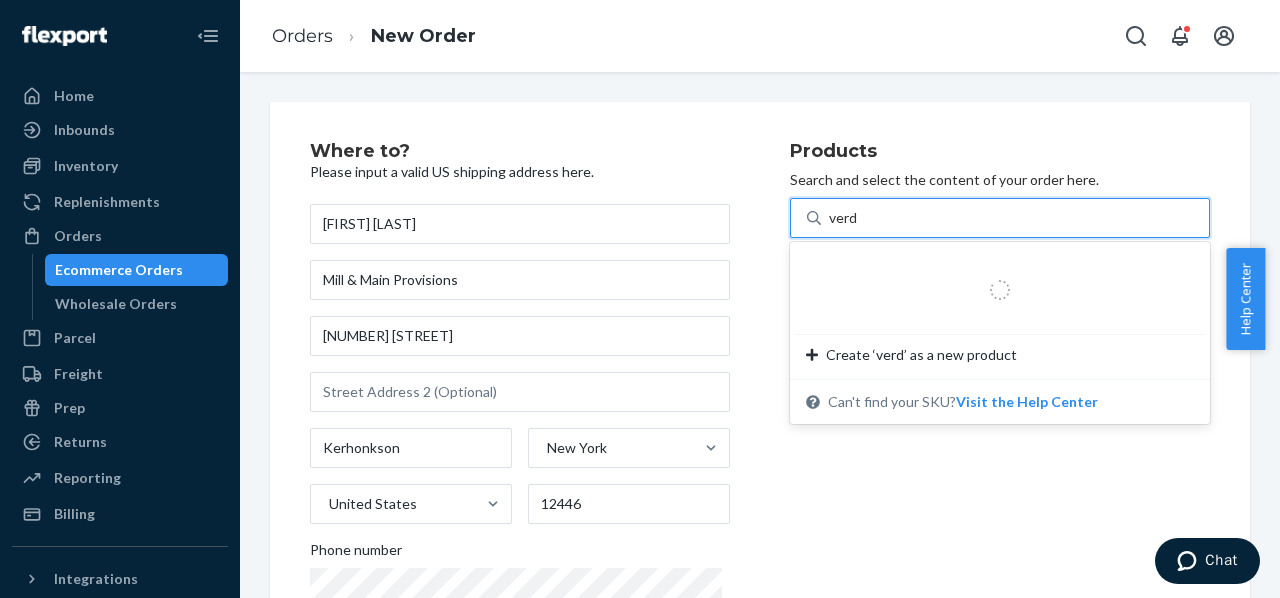 type on "verde" 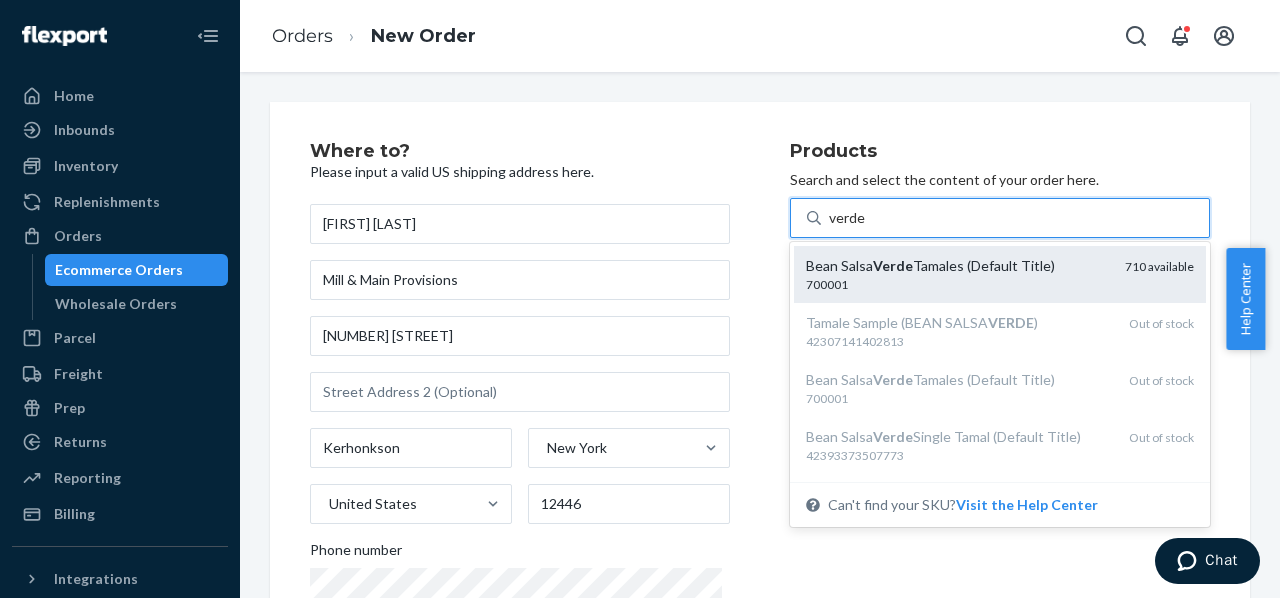 click on "Verde" at bounding box center (893, 265) 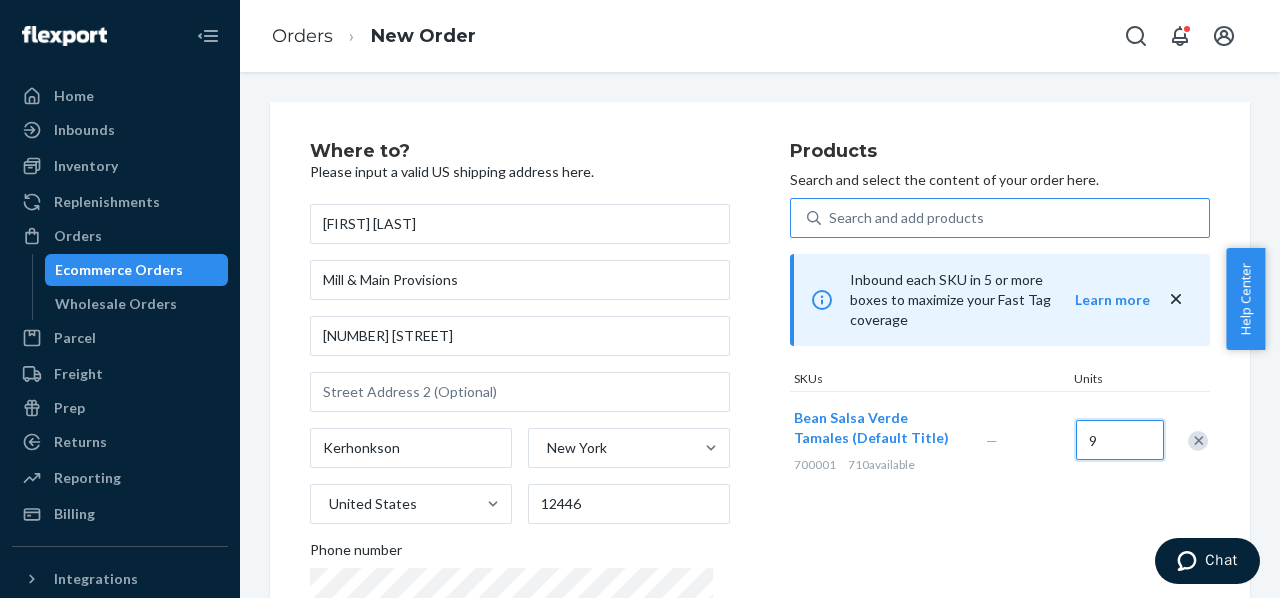 type on "9" 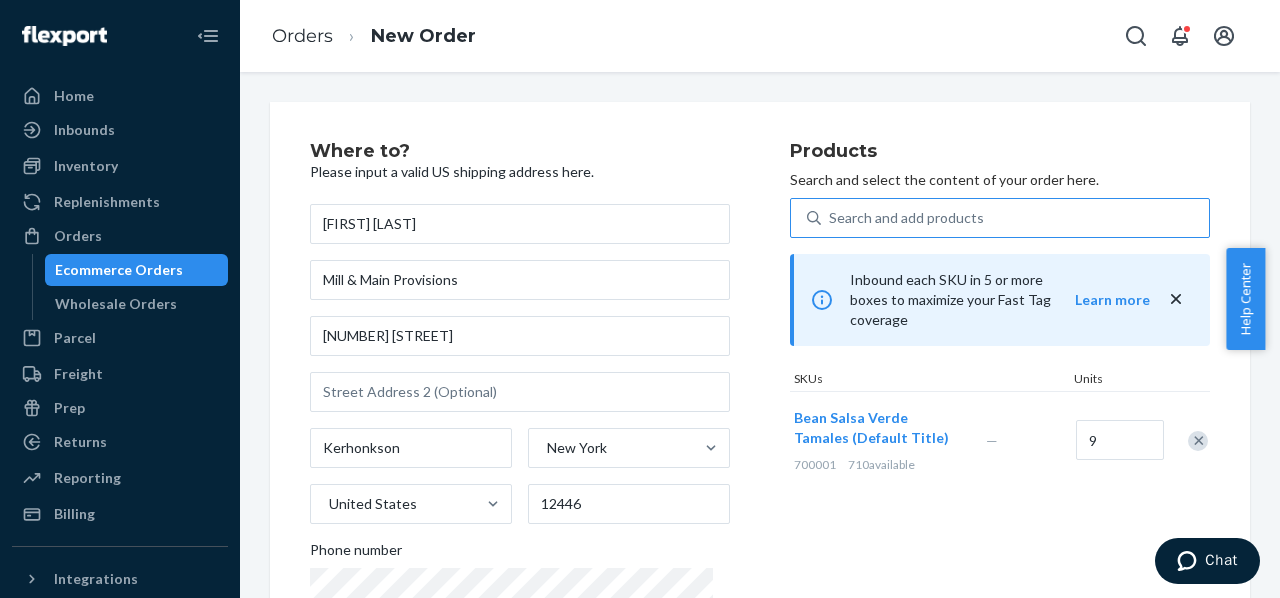 click on "Products Search and select the content of your order here. Search and add products Inbound each SKU in 5 or more boxes to maximize your Fast Tag coverage Learn more SKUs Units Bean Salsa Verde Tamales (Default Title) 700001 710  available — 9" at bounding box center (1000, 411) 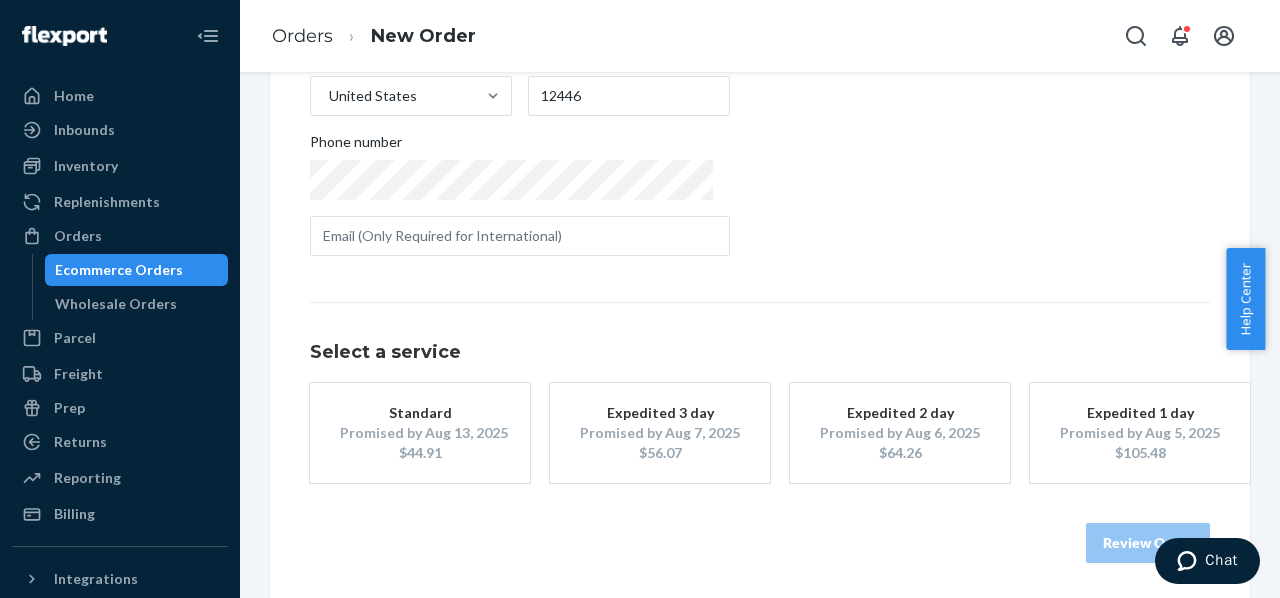 scroll, scrollTop: 412, scrollLeft: 0, axis: vertical 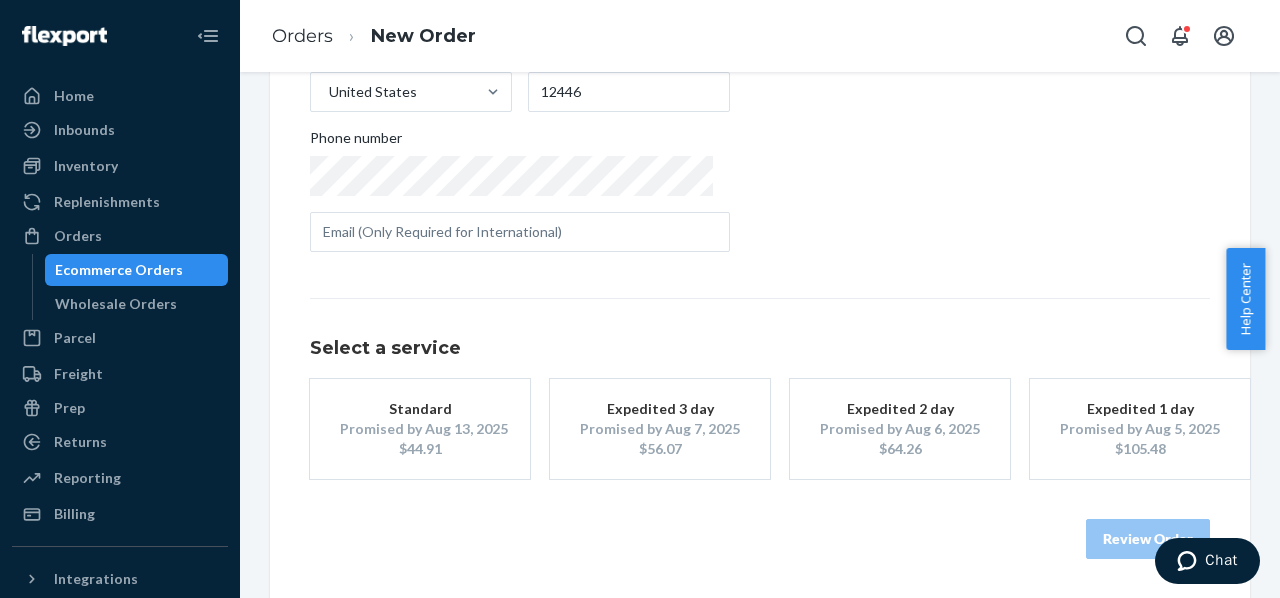 click on "Standard" at bounding box center (420, 409) 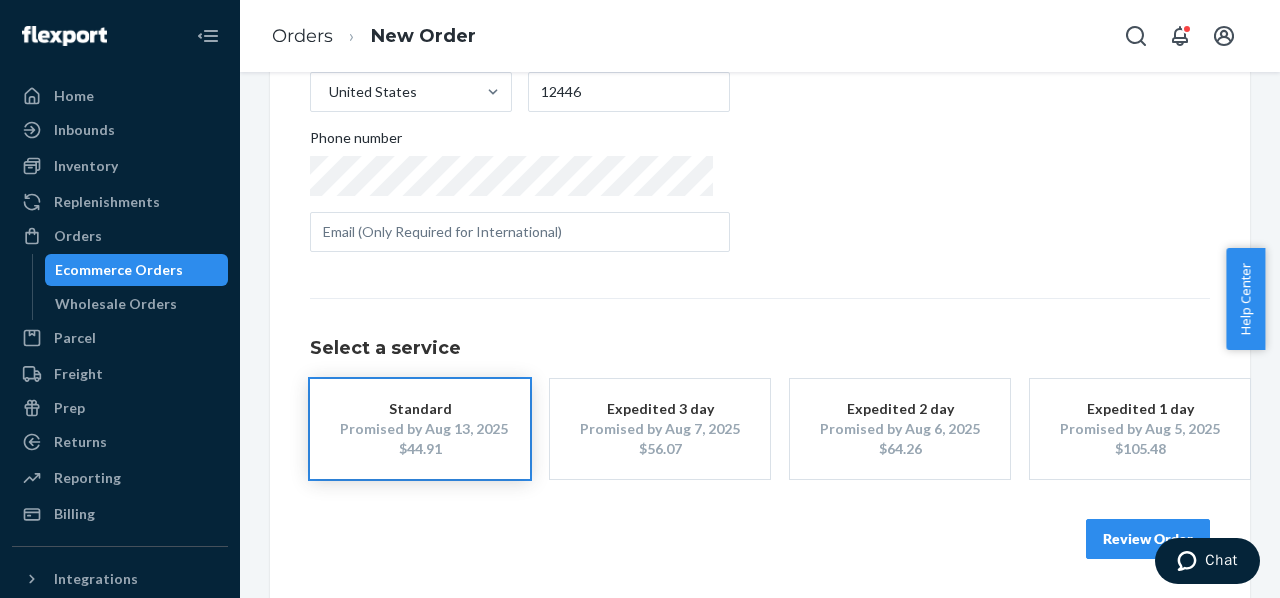 click on "Review Order" at bounding box center [1148, 539] 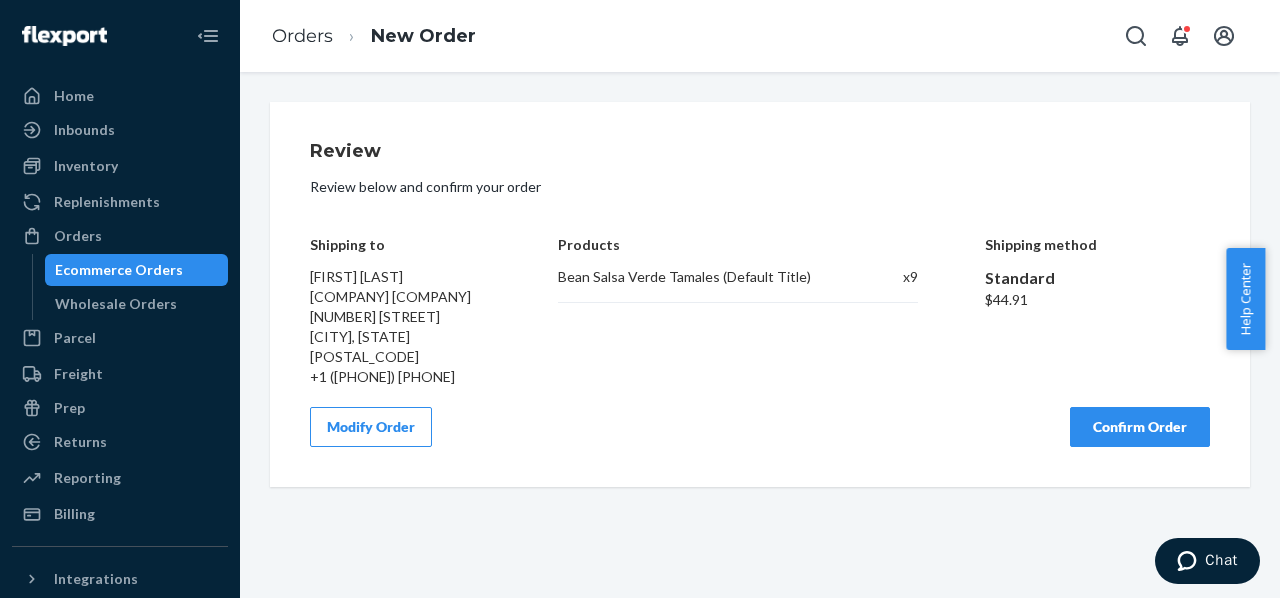 click on "Confirm Order" at bounding box center [1140, 427] 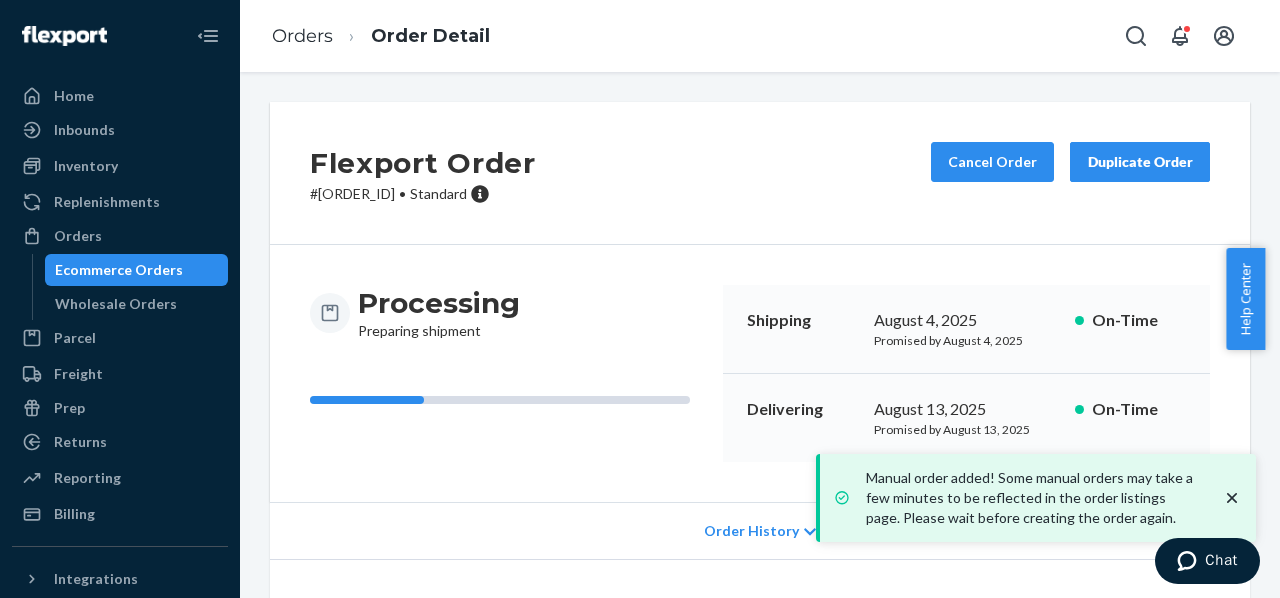 scroll, scrollTop: 319, scrollLeft: 0, axis: vertical 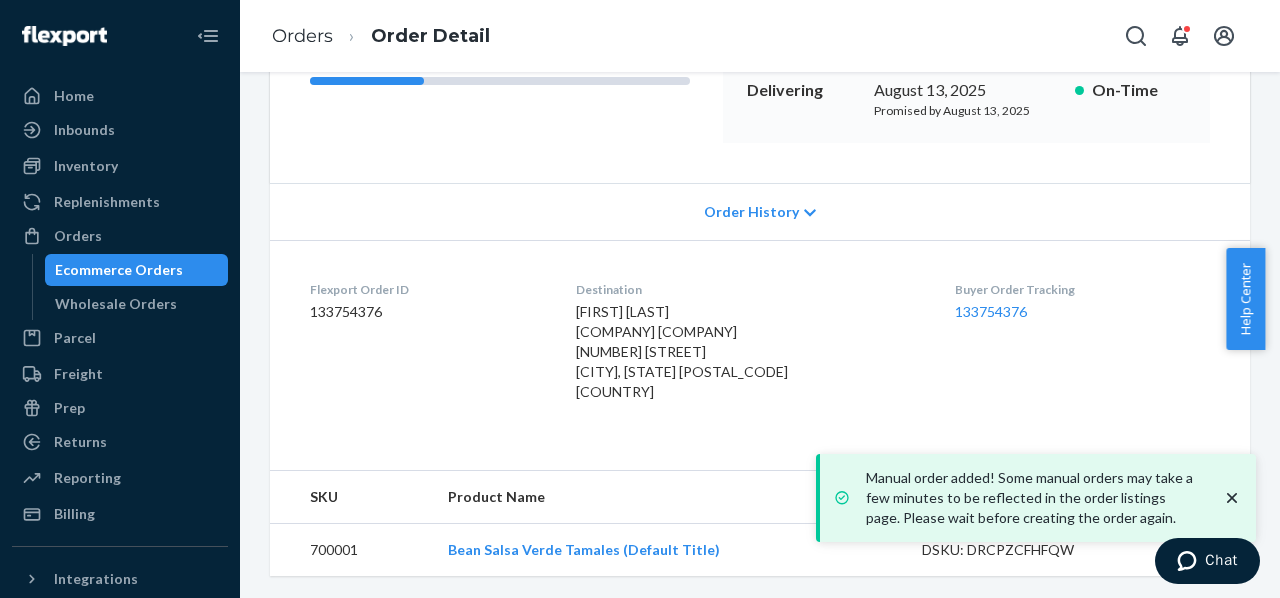 click 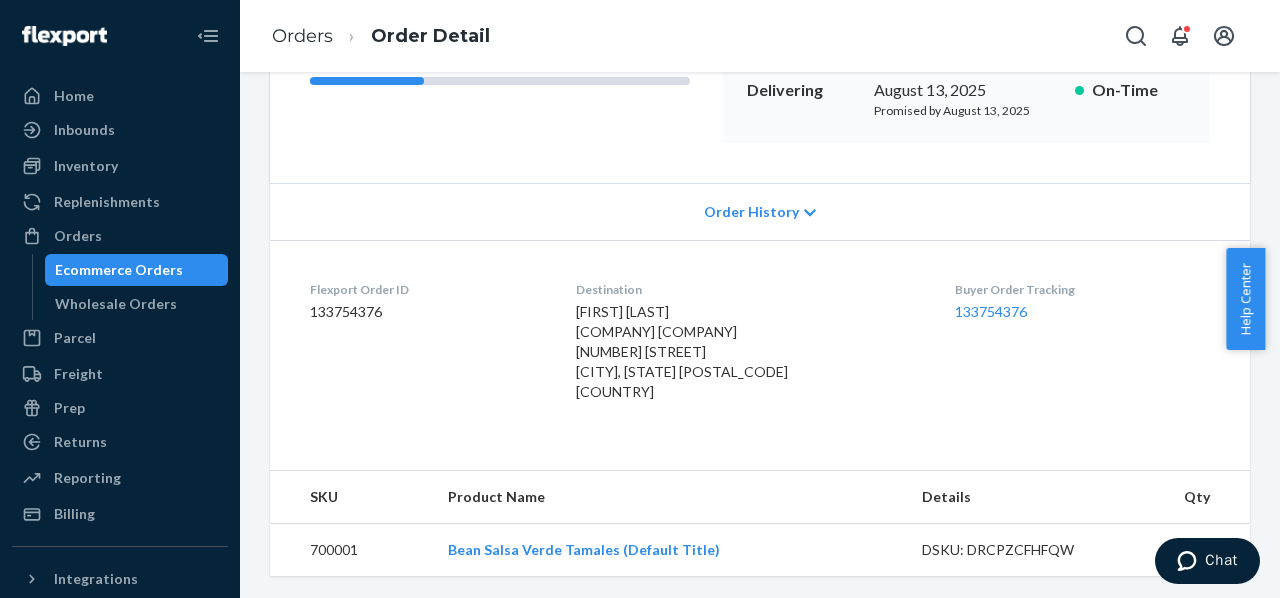 scroll, scrollTop: 0, scrollLeft: 0, axis: both 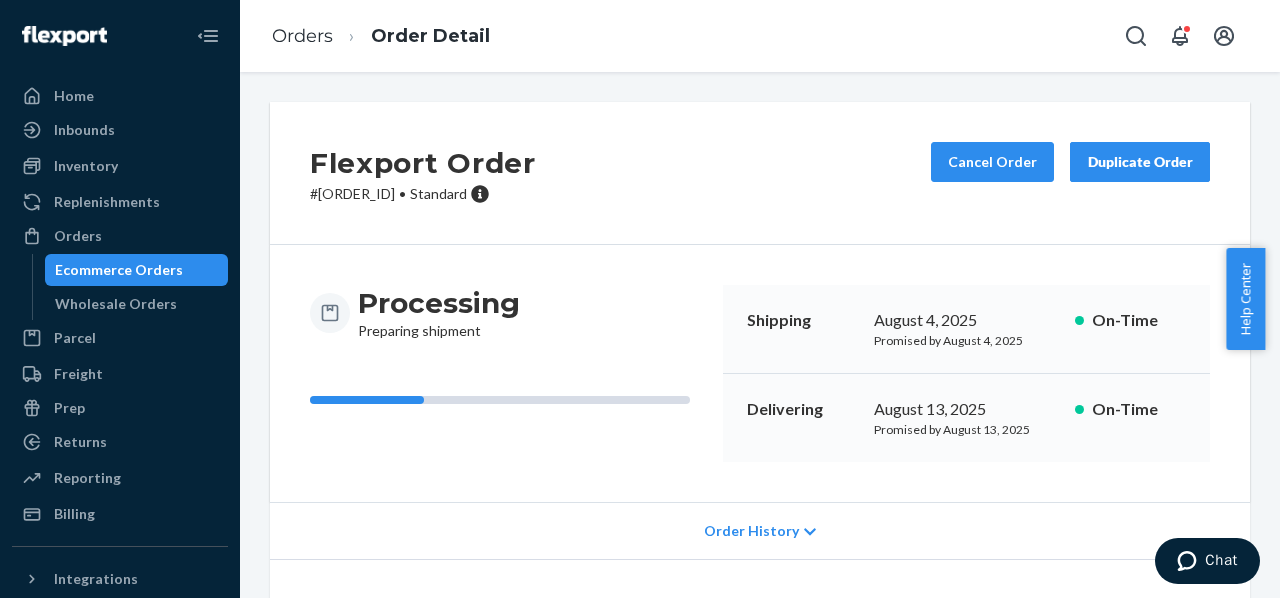 click on "Orders Ecommerce Orders Wholesale Orders" at bounding box center (120, 270) 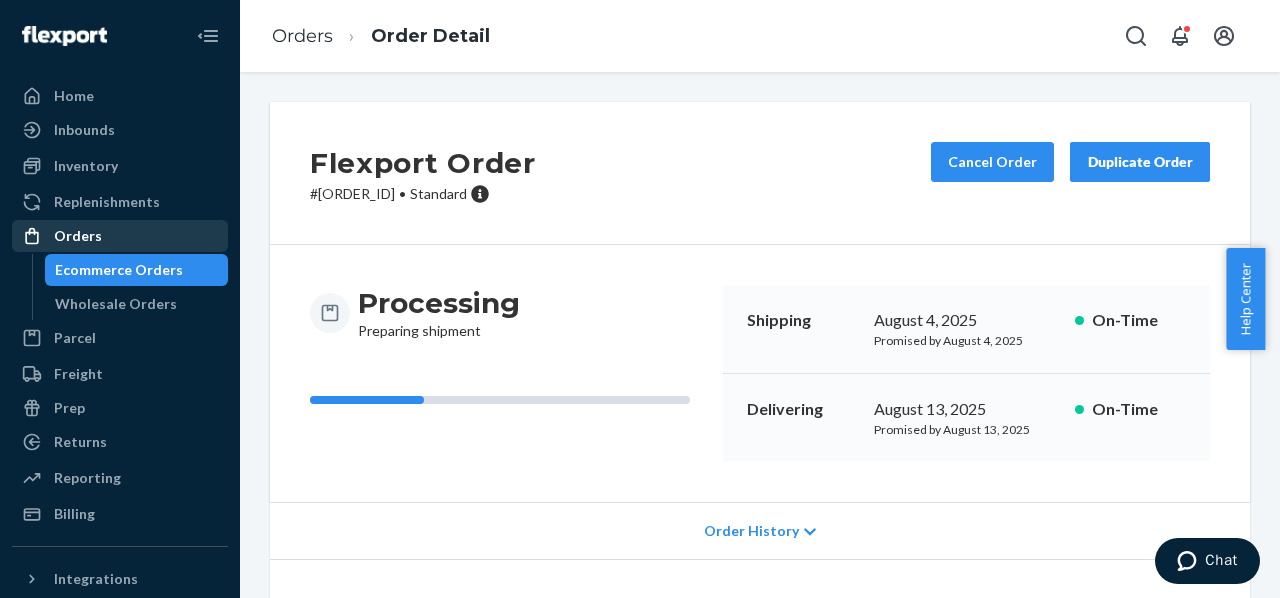 click on "Orders" at bounding box center (120, 236) 